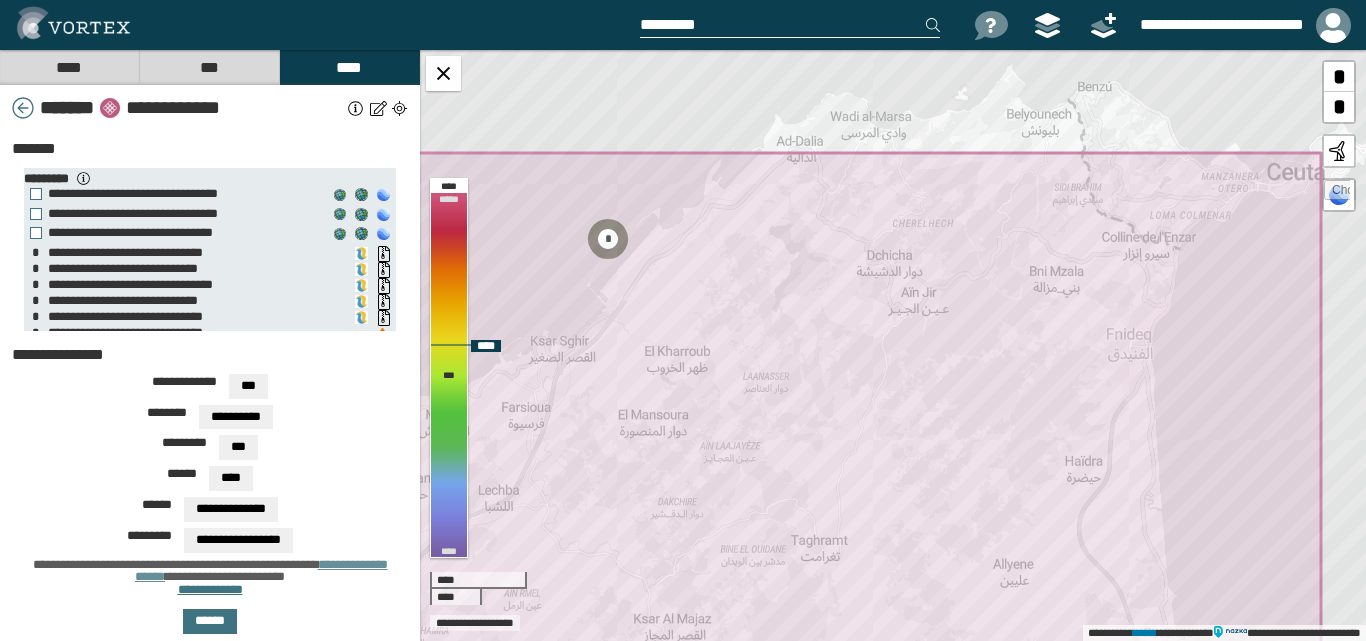 select on "*****" 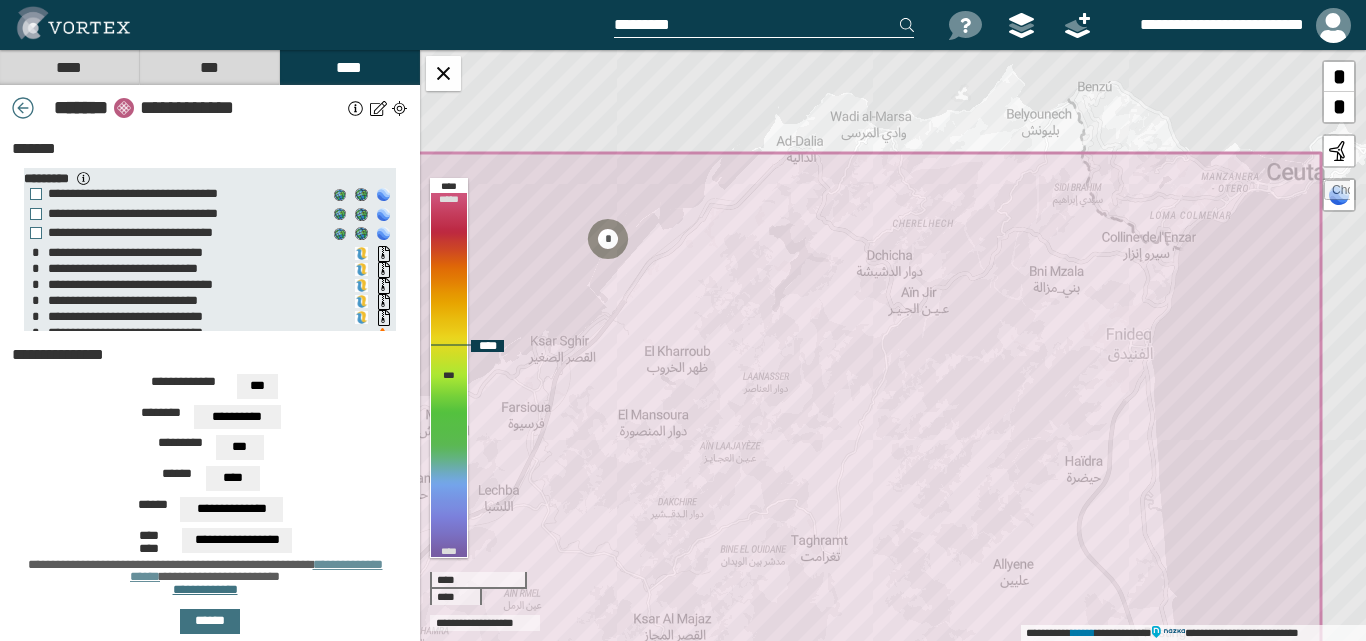 scroll, scrollTop: 0, scrollLeft: 0, axis: both 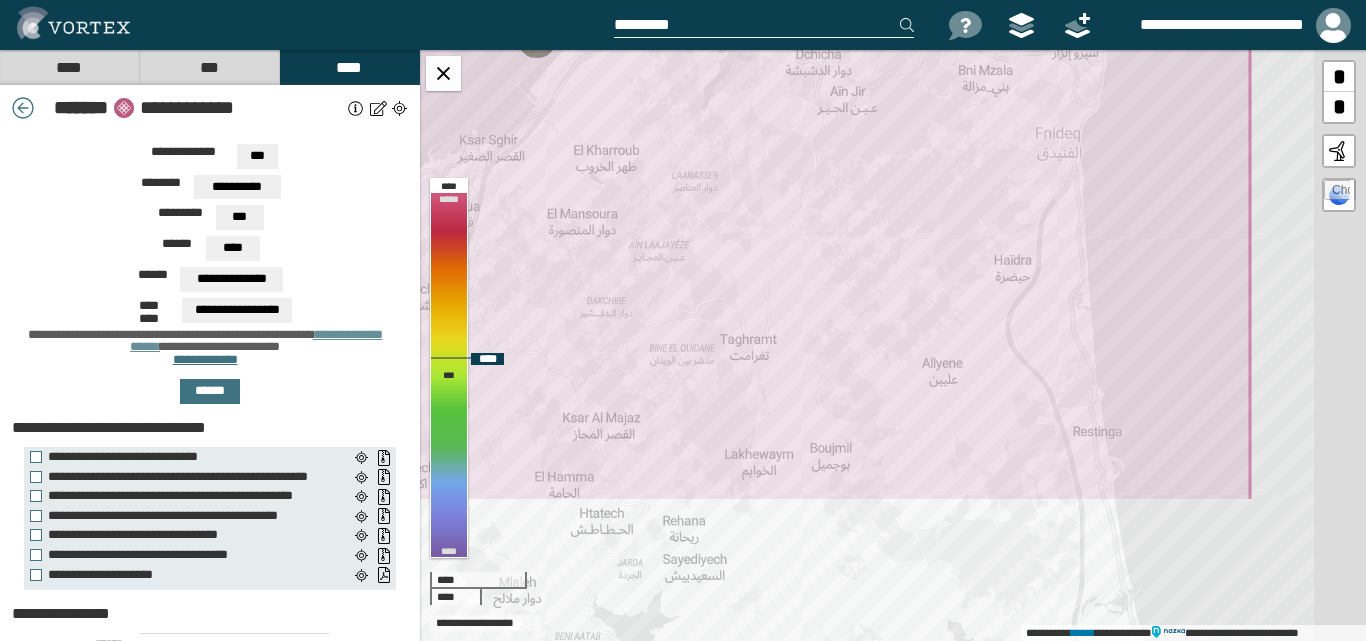 drag, startPoint x: 947, startPoint y: 250, endPoint x: 930, endPoint y: 164, distance: 87.66413 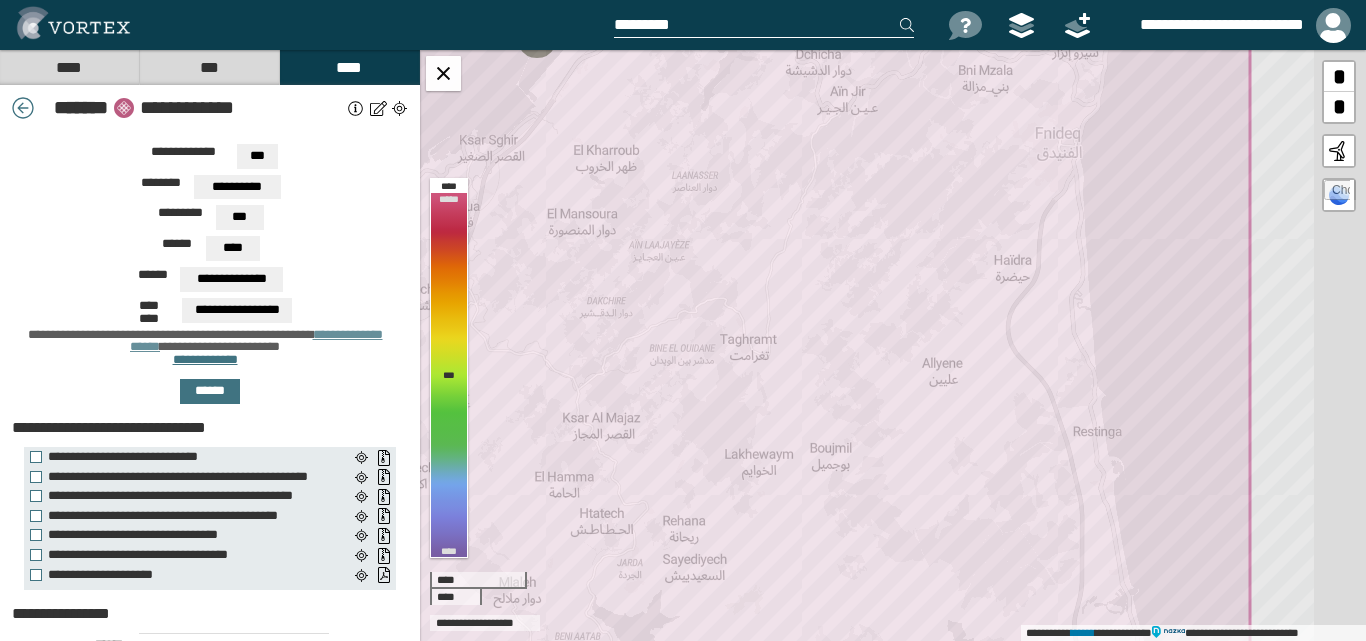 click at bounding box center (1337, 193) 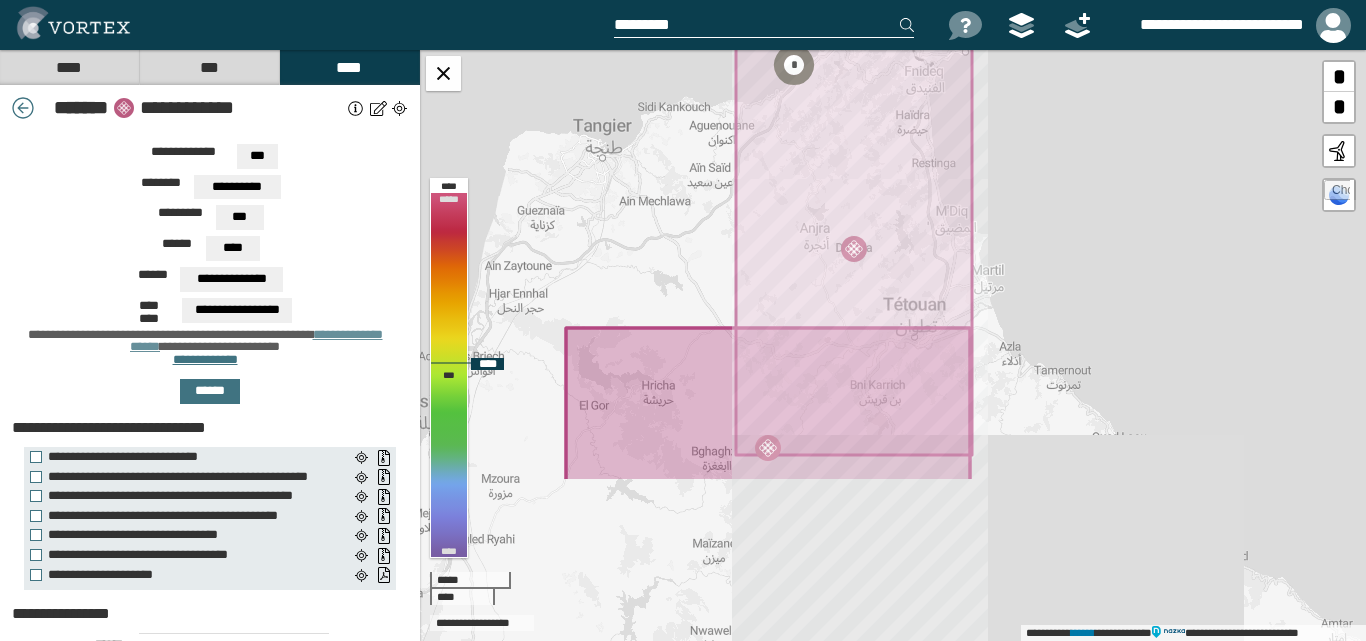 drag, startPoint x: 985, startPoint y: 364, endPoint x: 913, endPoint y: 174, distance: 203.18465 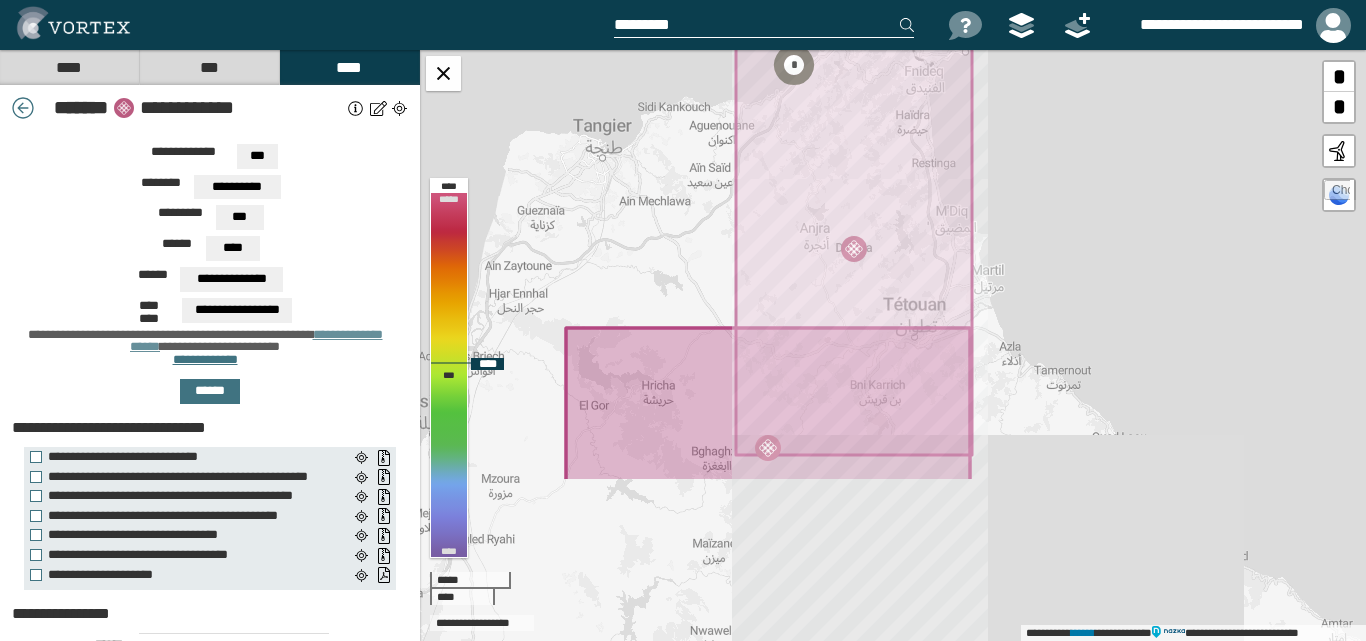 click 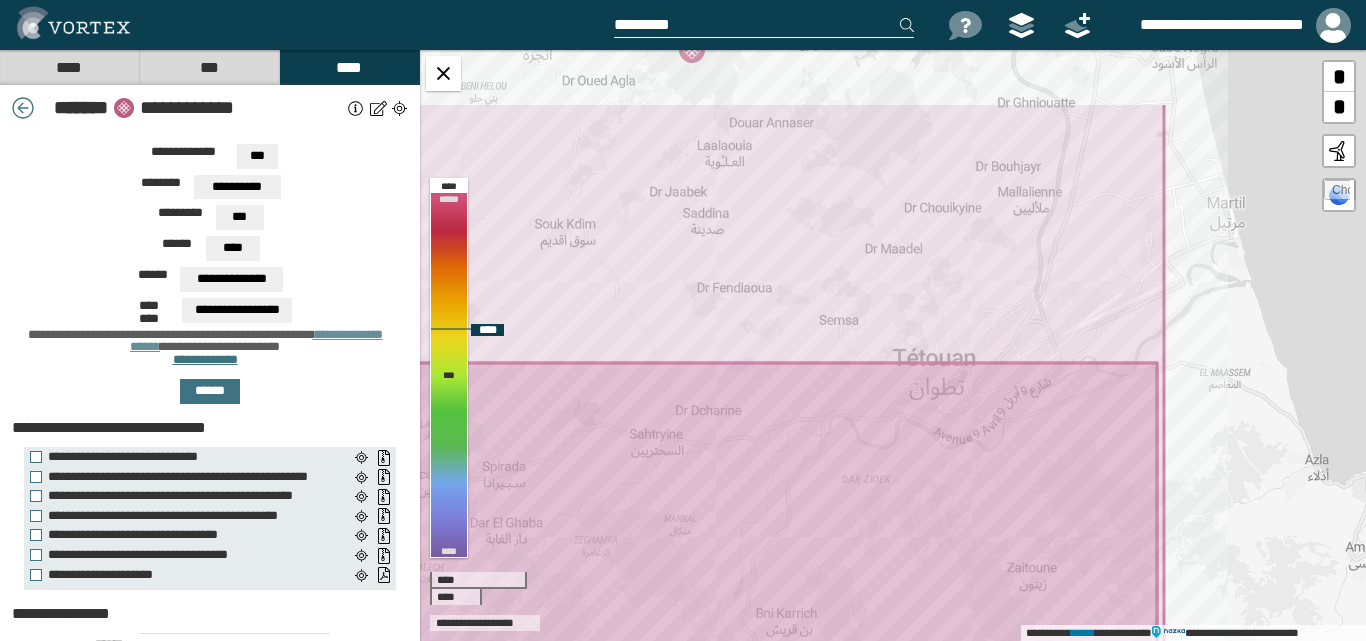 drag, startPoint x: 857, startPoint y: 237, endPoint x: 932, endPoint y: 322, distance: 113.35784 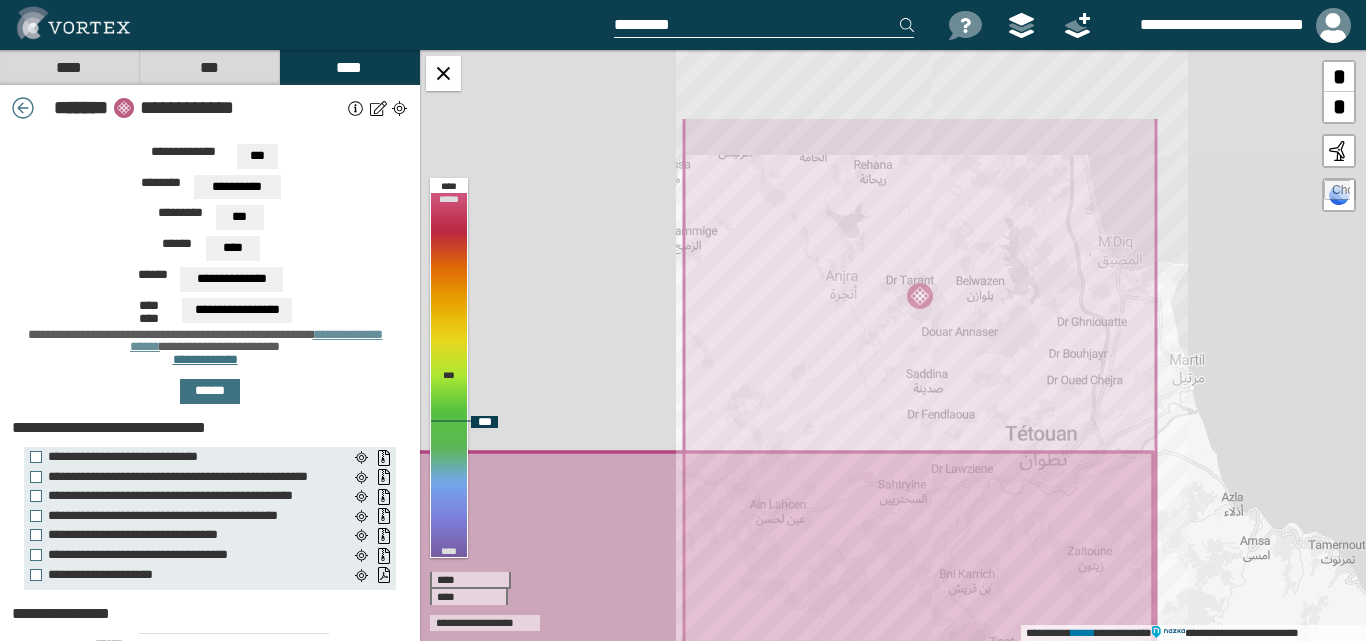 drag, startPoint x: 995, startPoint y: 256, endPoint x: 1026, endPoint y: 384, distance: 131.70042 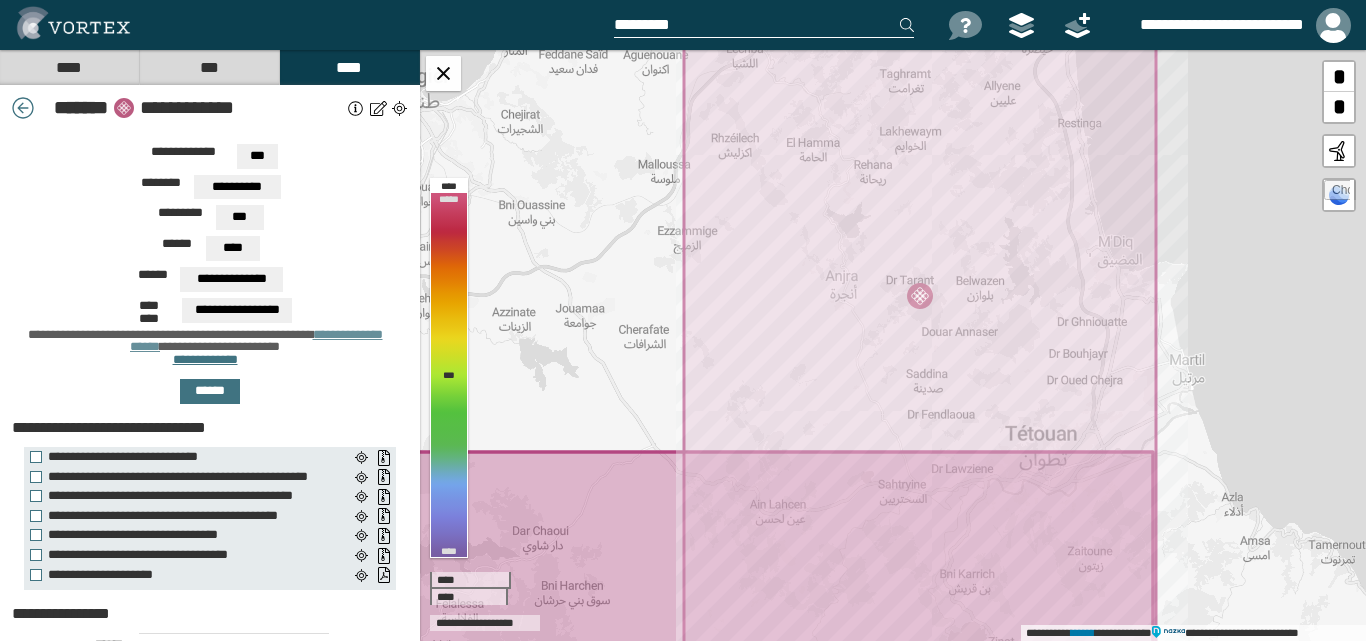 click at bounding box center (1339, 195) 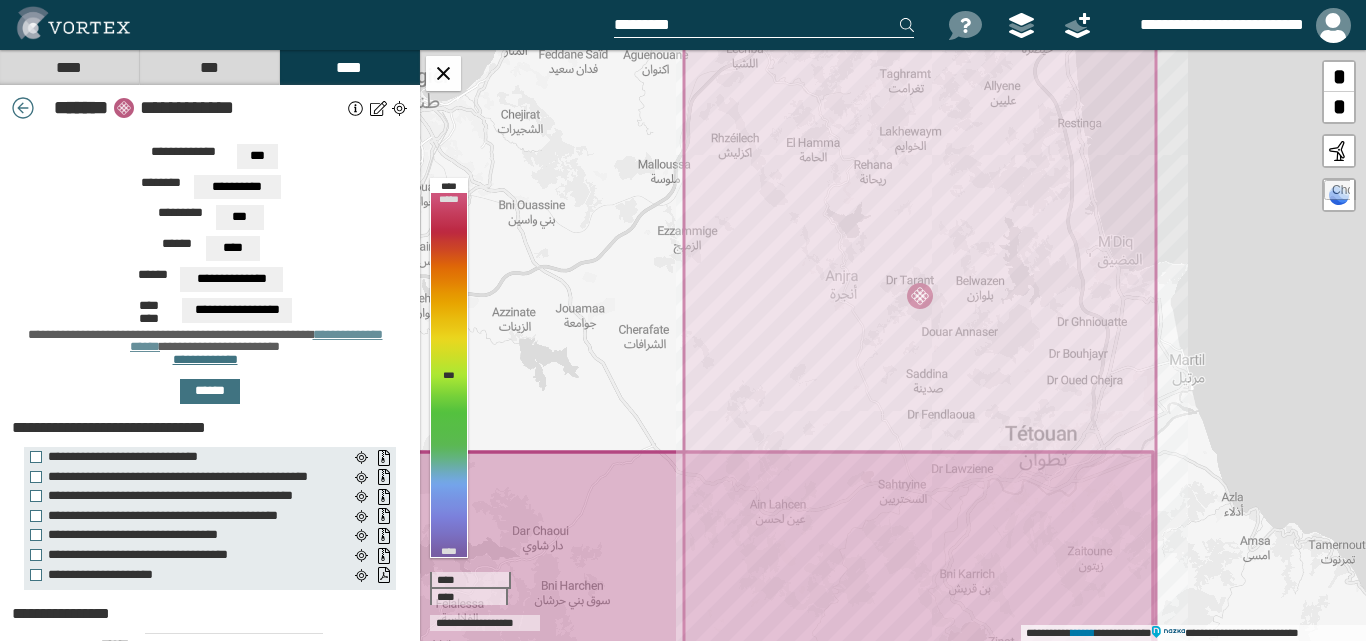 click at bounding box center [1337, 193] 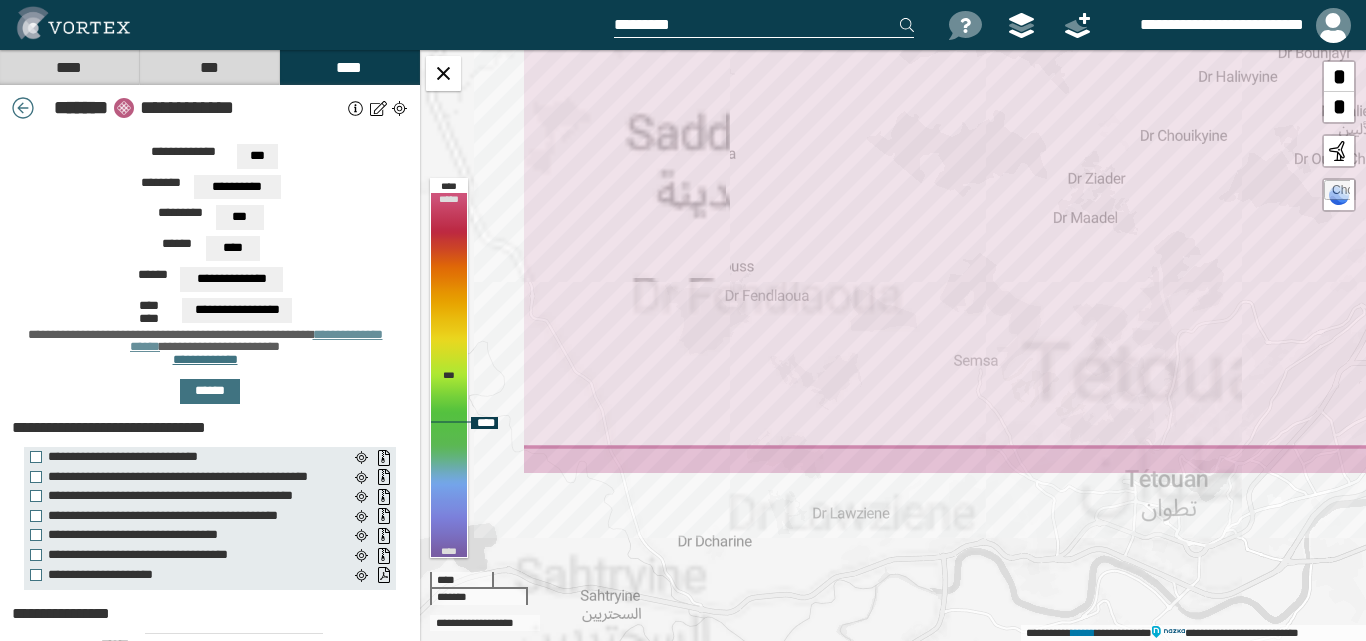 drag, startPoint x: 1048, startPoint y: 178, endPoint x: 1067, endPoint y: 131, distance: 50.695168 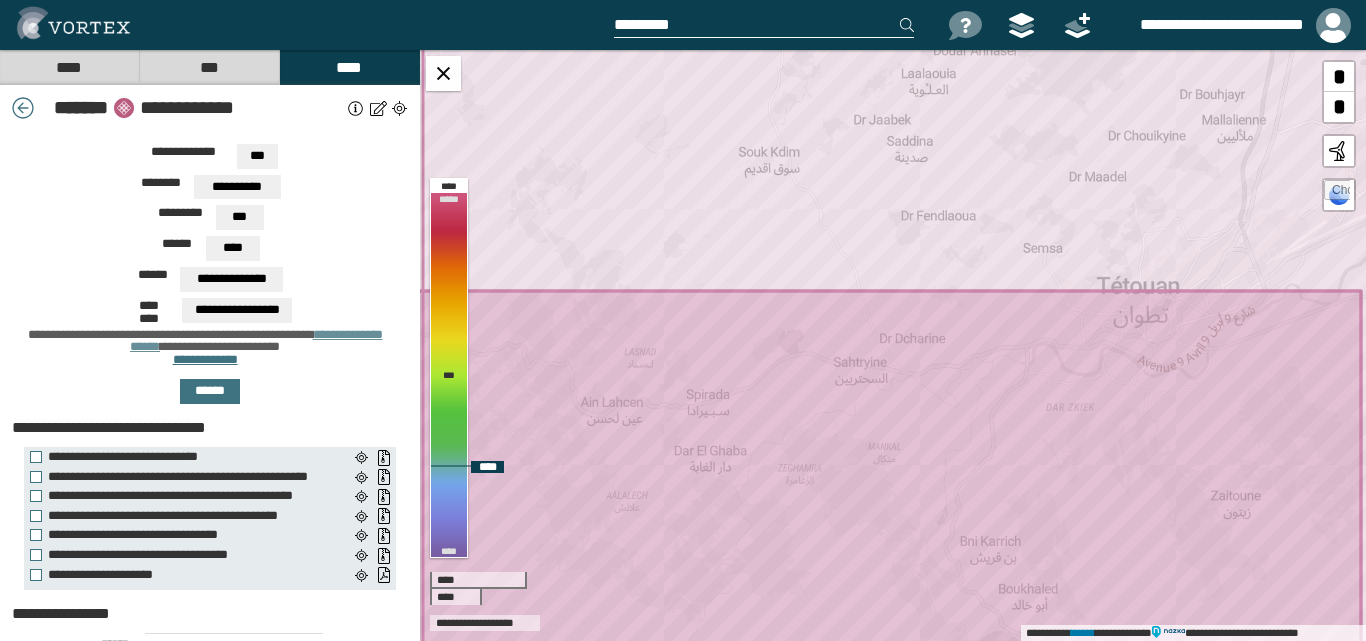 click at bounding box center (1337, 193) 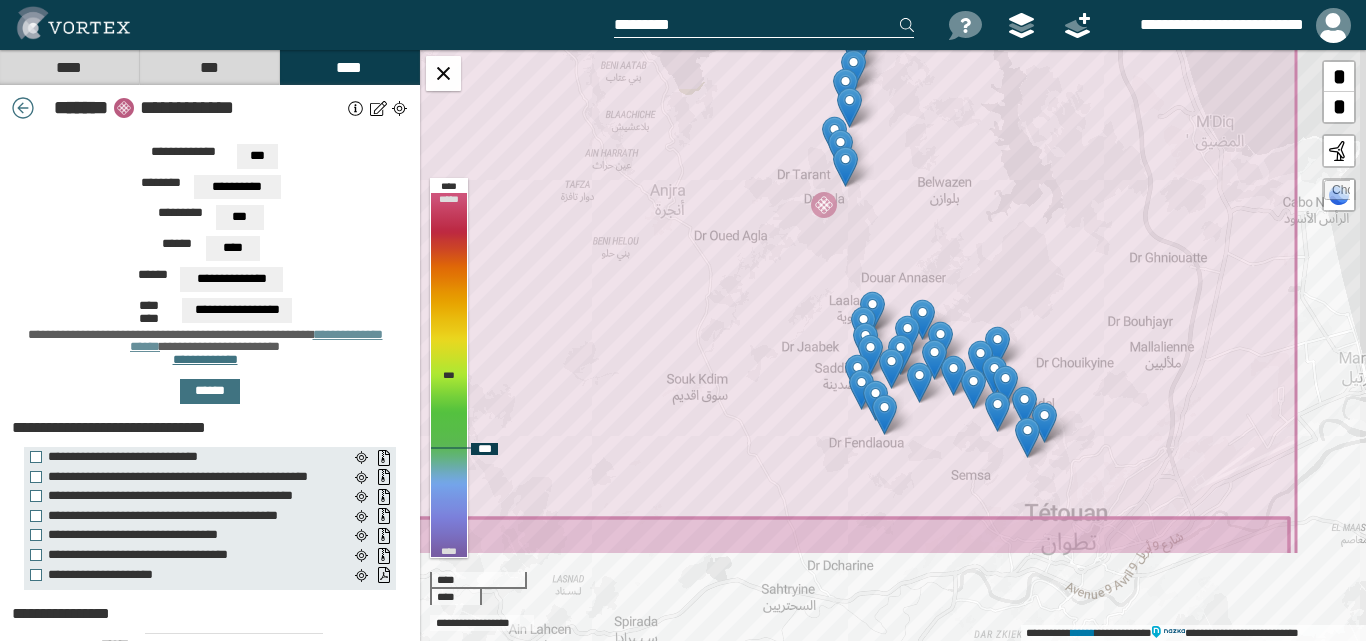 drag, startPoint x: 1017, startPoint y: 340, endPoint x: 918, endPoint y: 365, distance: 102.10779 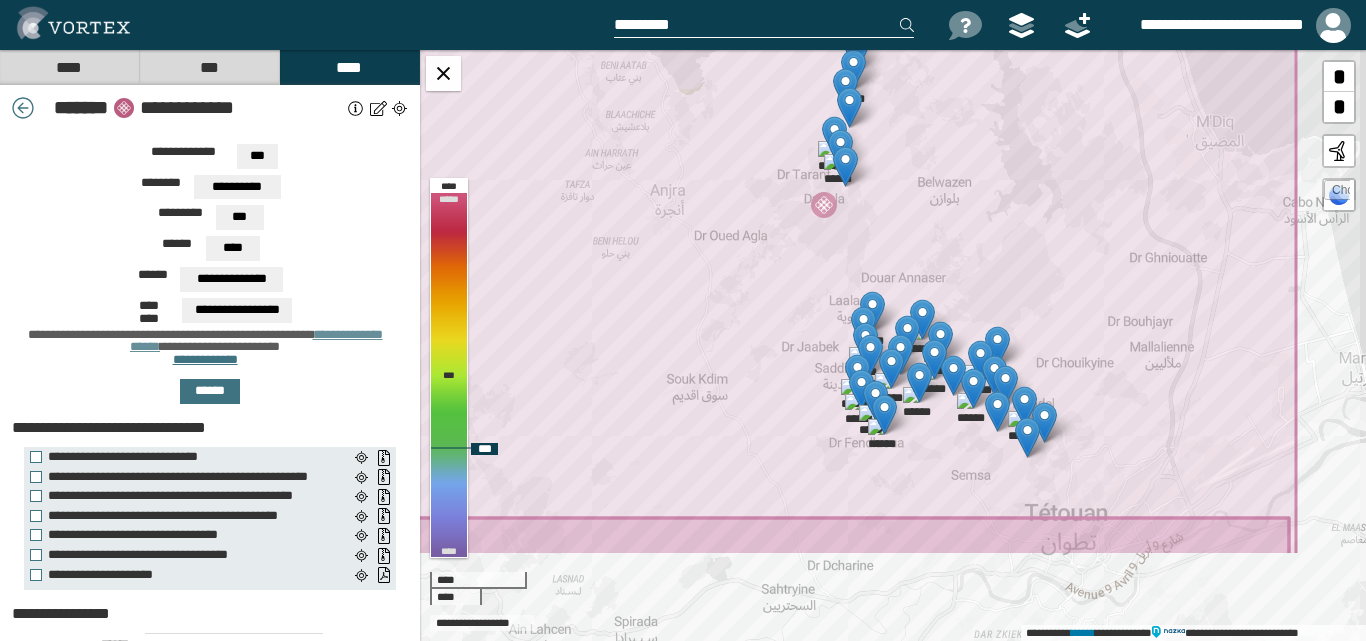 click 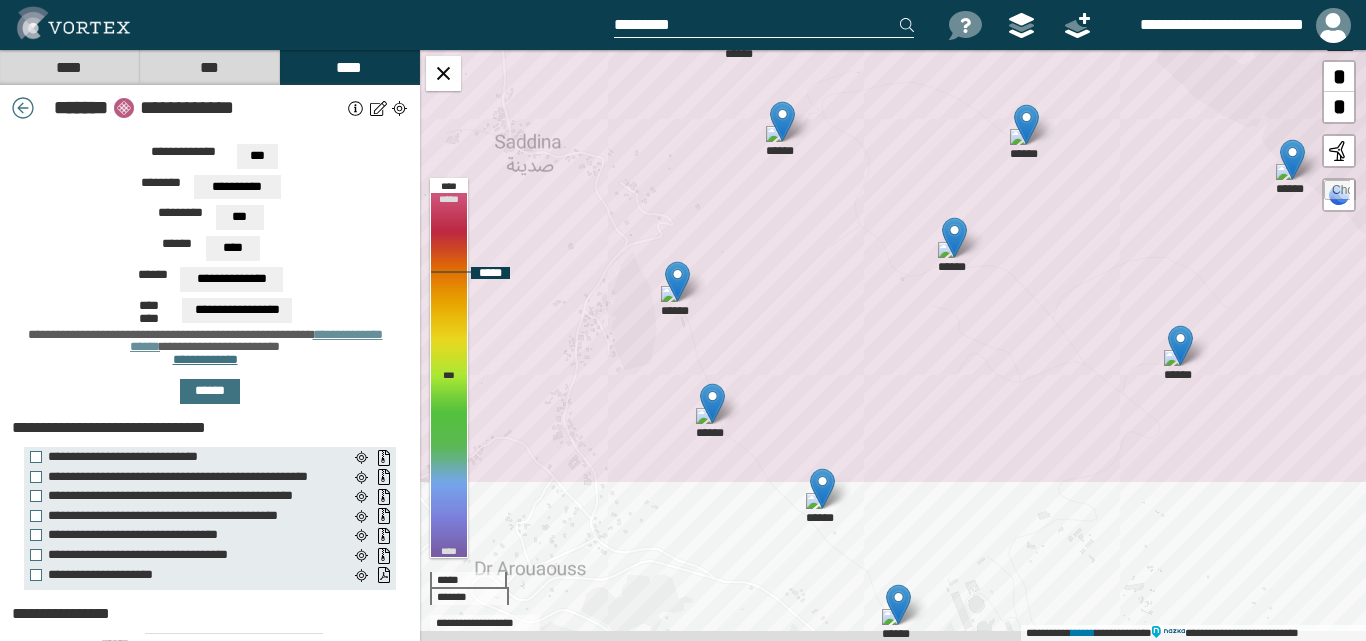 drag, startPoint x: 880, startPoint y: 288, endPoint x: 856, endPoint y: 173, distance: 117.47766 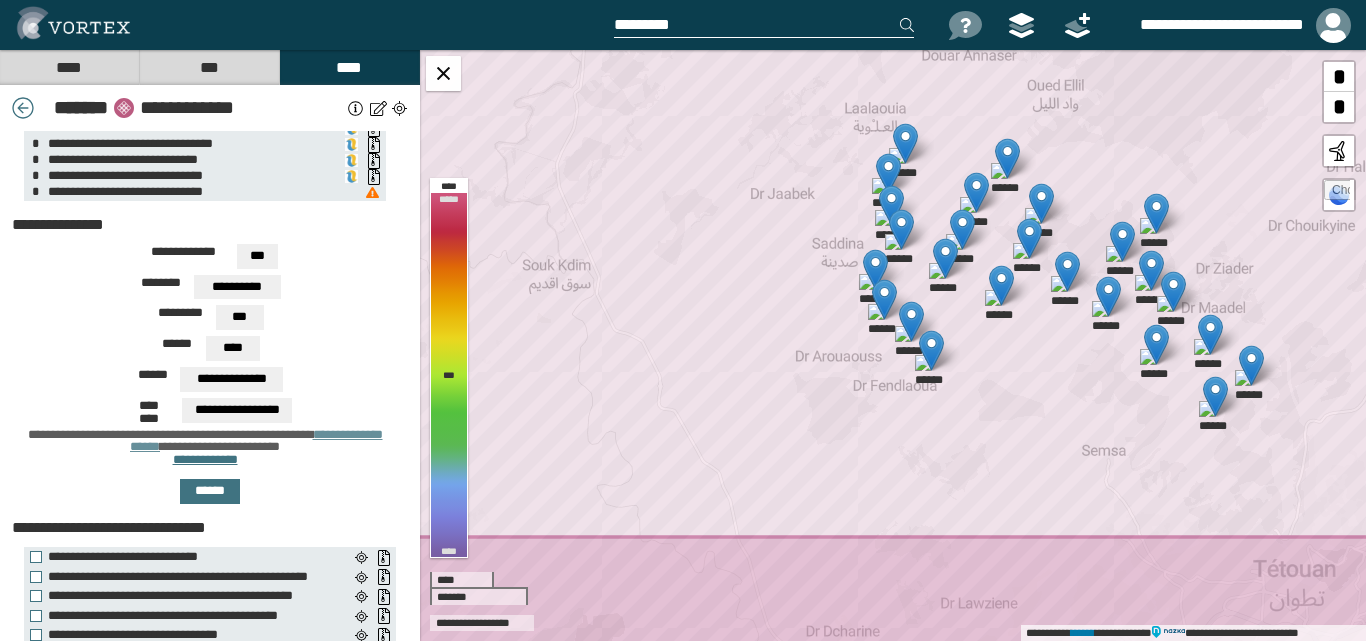 scroll, scrollTop: 0, scrollLeft: 0, axis: both 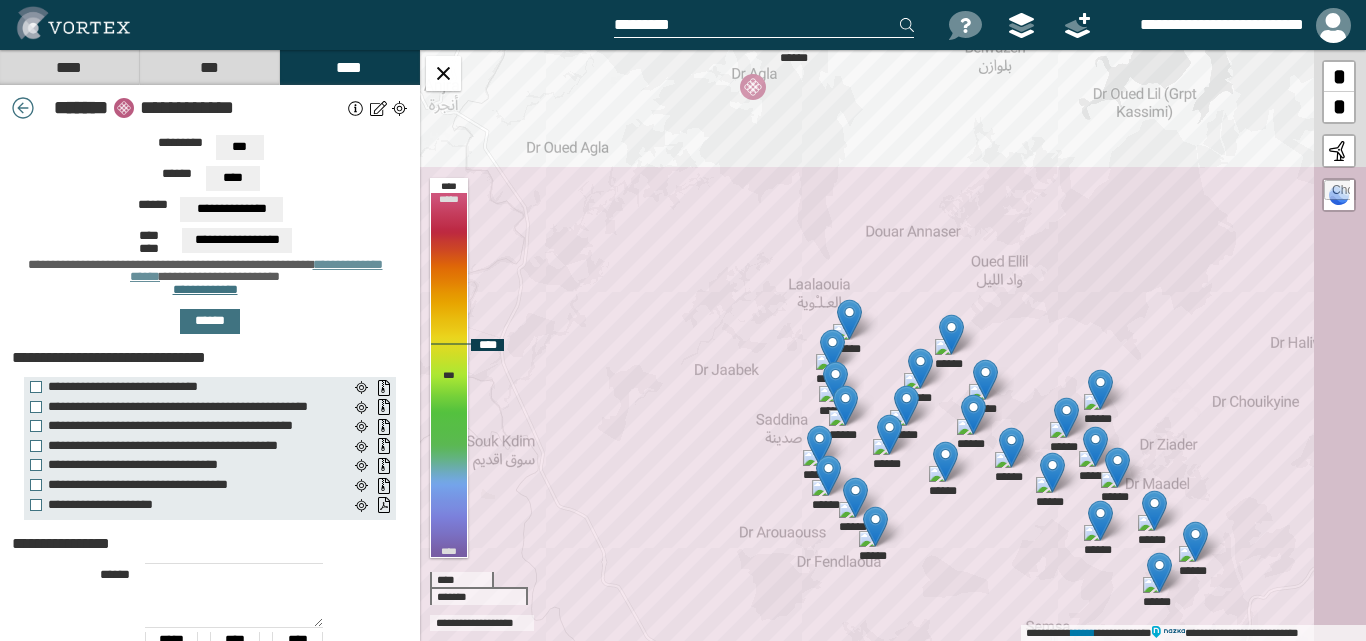 drag, startPoint x: 779, startPoint y: 336, endPoint x: 725, endPoint y: 492, distance: 165.0818 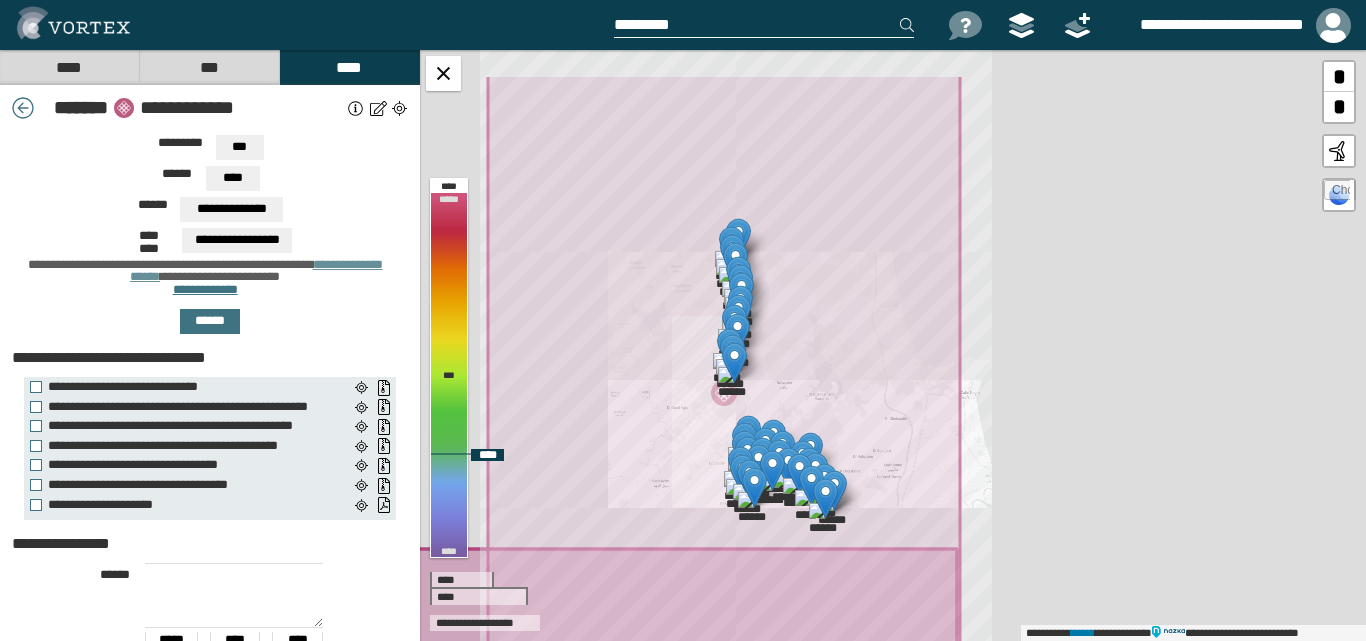 drag, startPoint x: 728, startPoint y: 295, endPoint x: 702, endPoint y: 339, distance: 51.10773 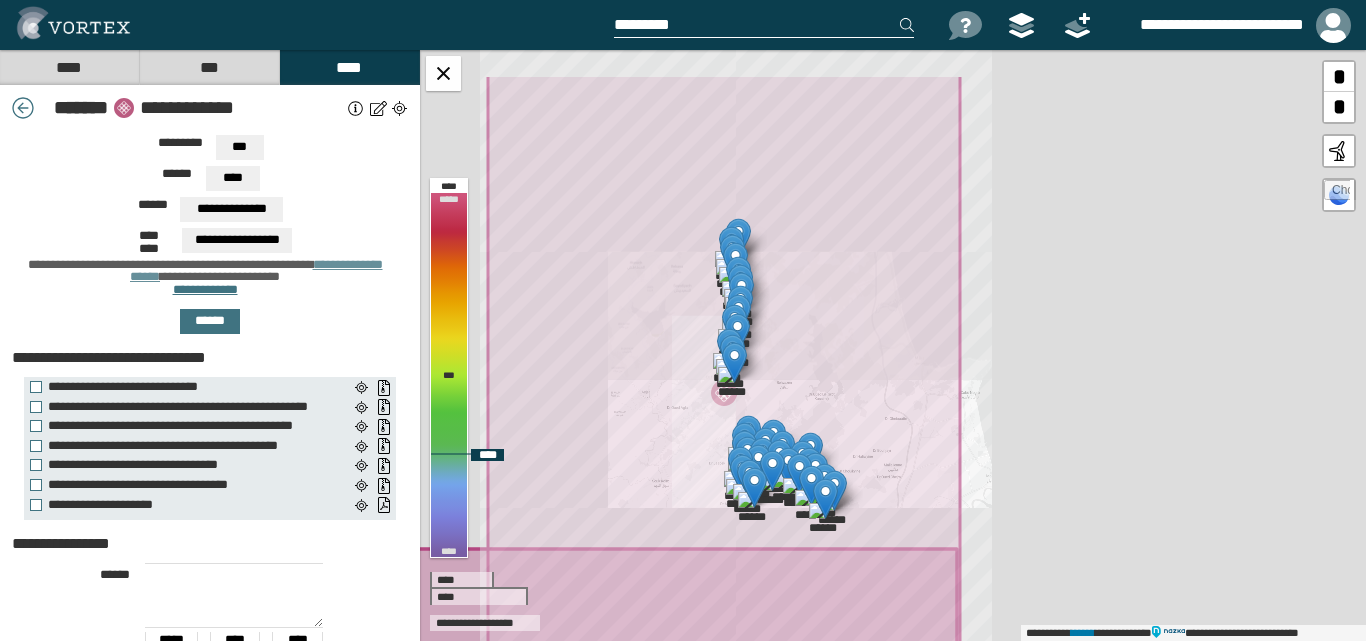 click 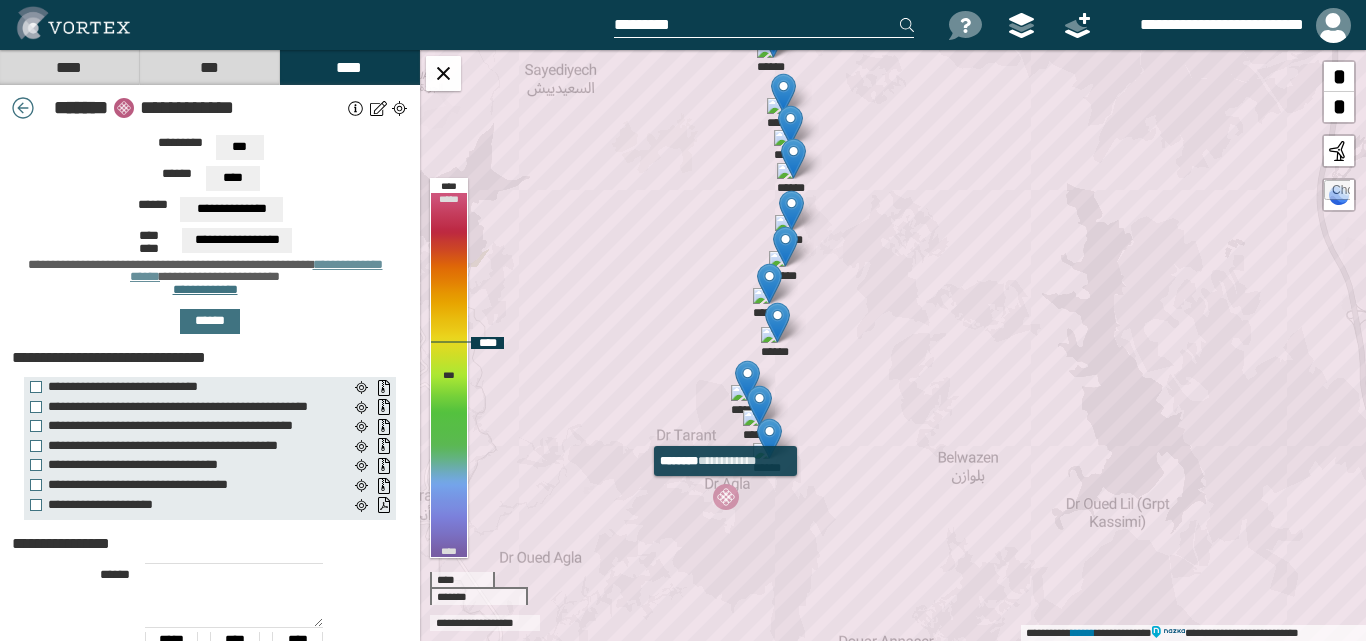click at bounding box center [726, 497] 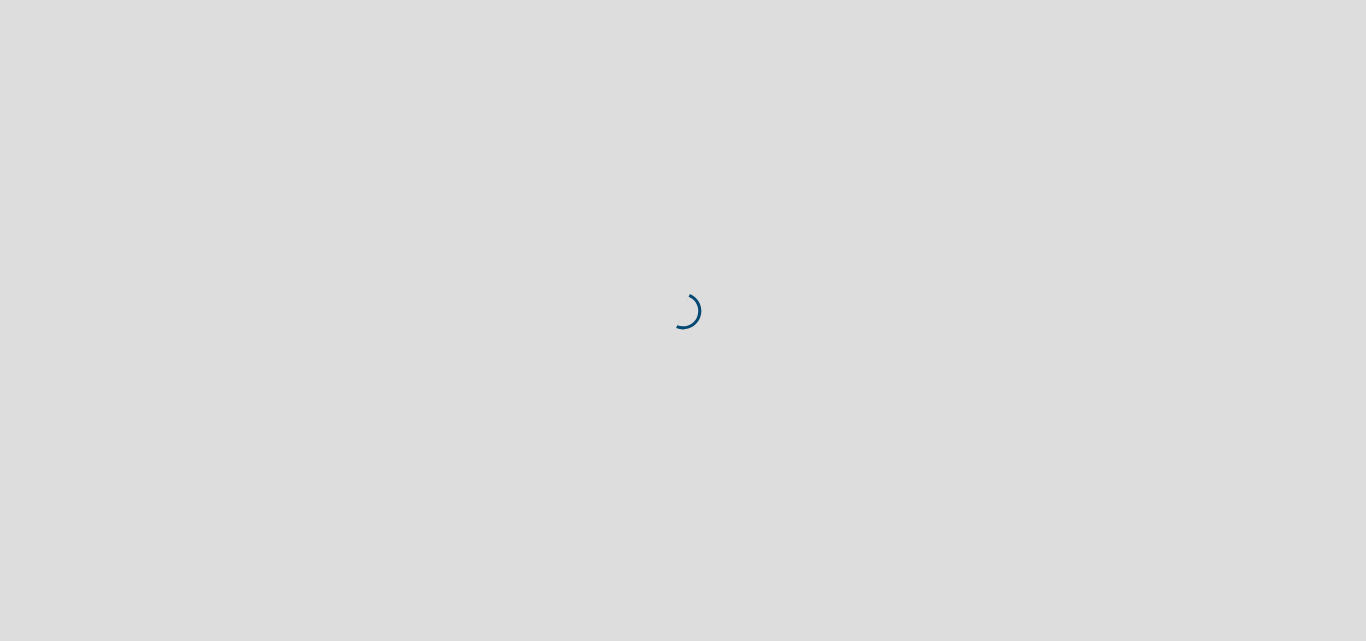 scroll, scrollTop: 0, scrollLeft: 0, axis: both 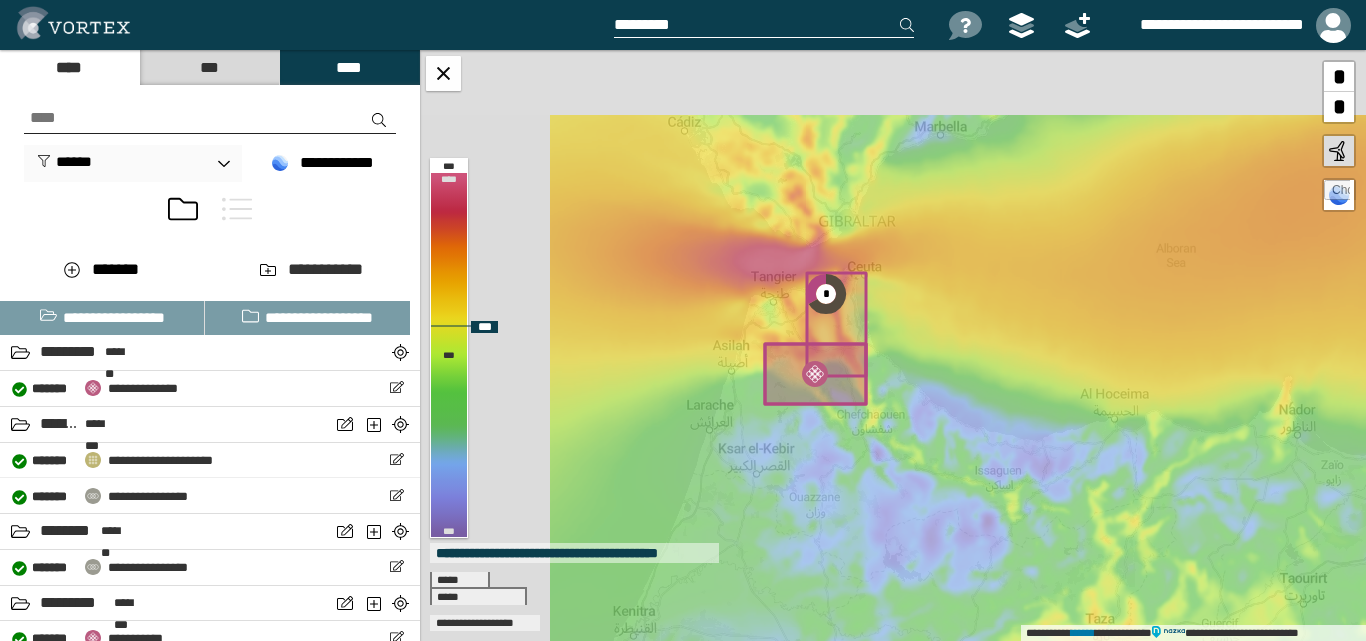 drag, startPoint x: 844, startPoint y: 371, endPoint x: 1005, endPoint y: 417, distance: 167.44252 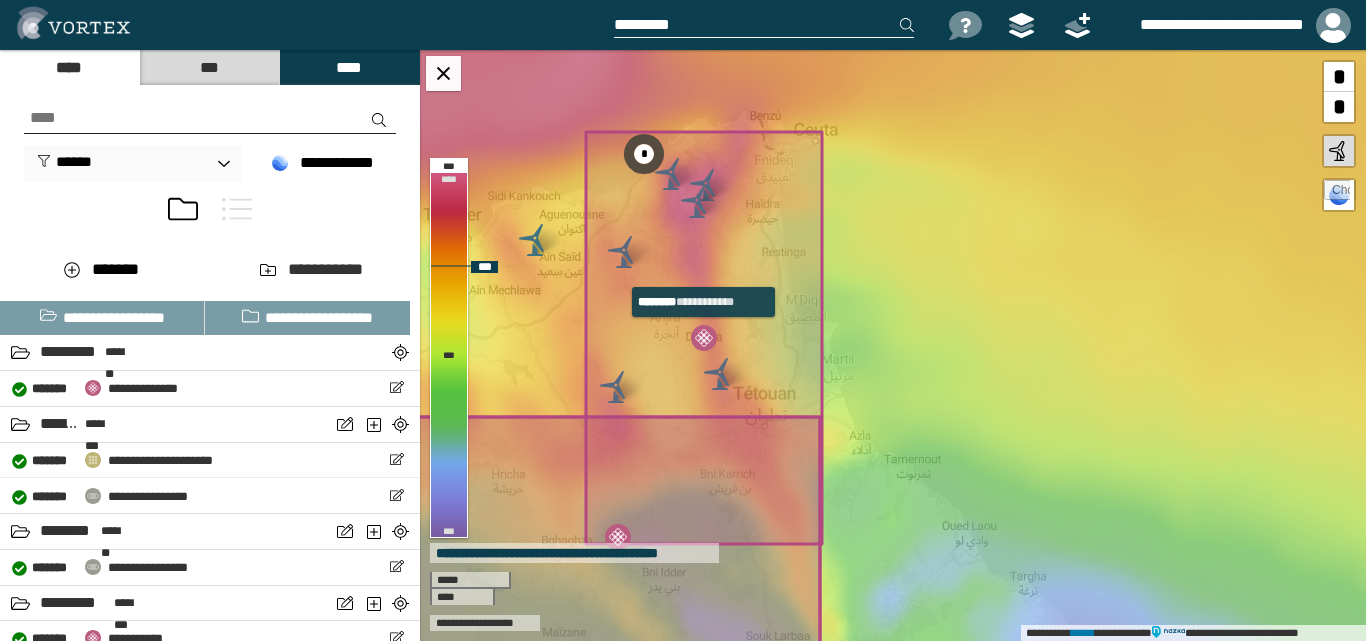 click at bounding box center [704, 338] 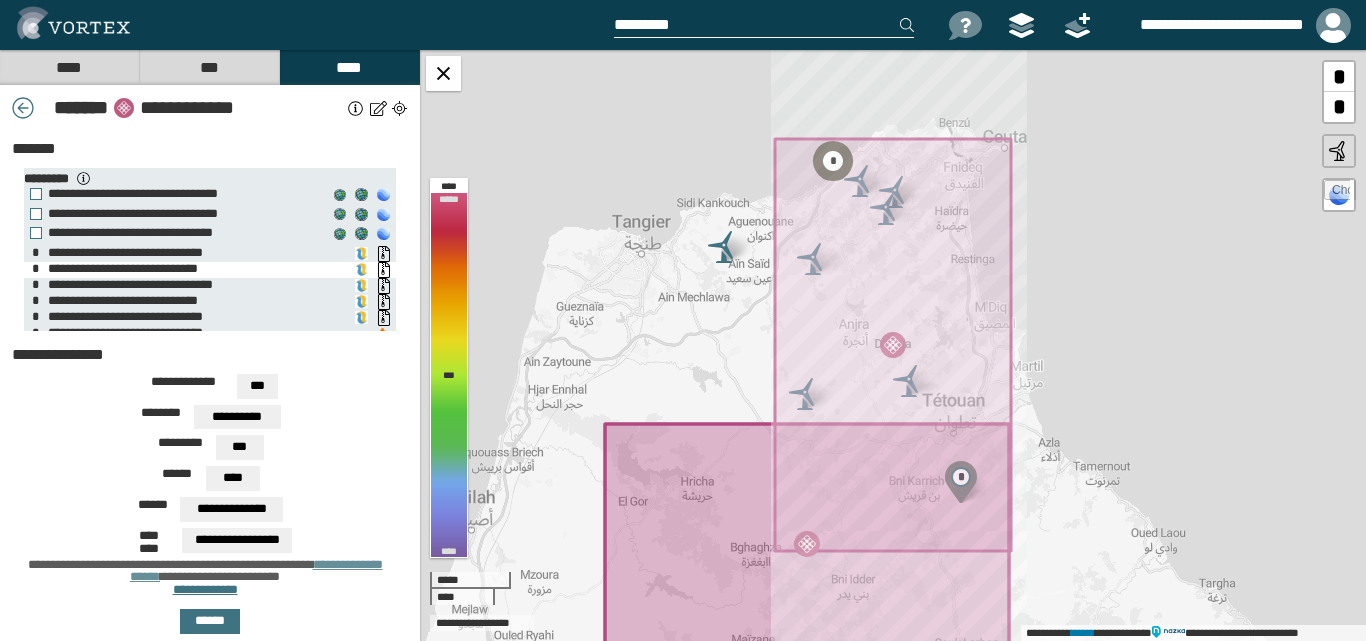 scroll, scrollTop: 11, scrollLeft: 0, axis: vertical 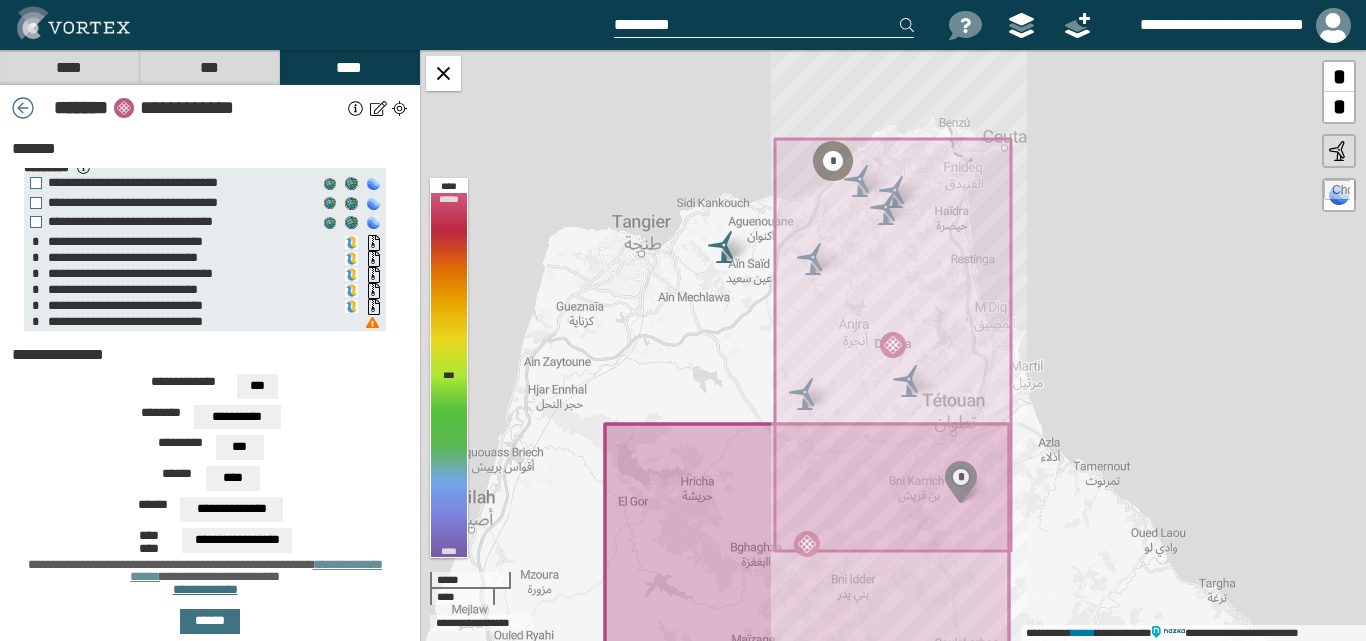 click on "***" at bounding box center [257, 386] 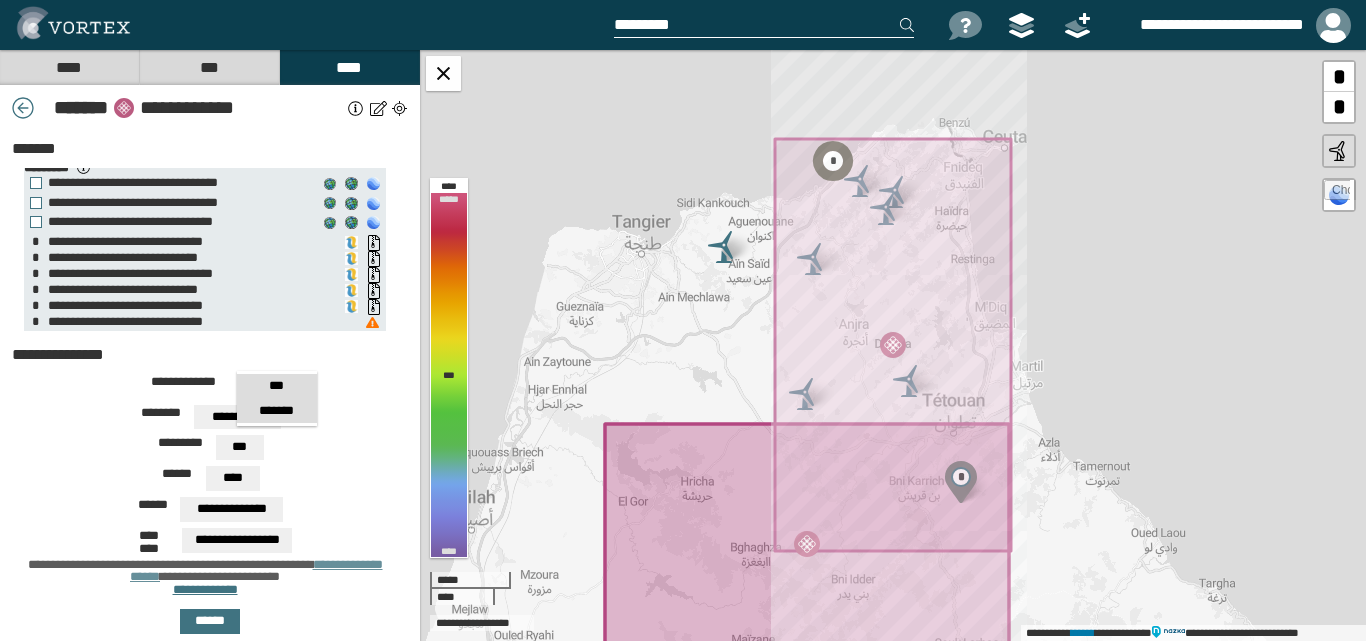 click on "*******" at bounding box center (277, 411) 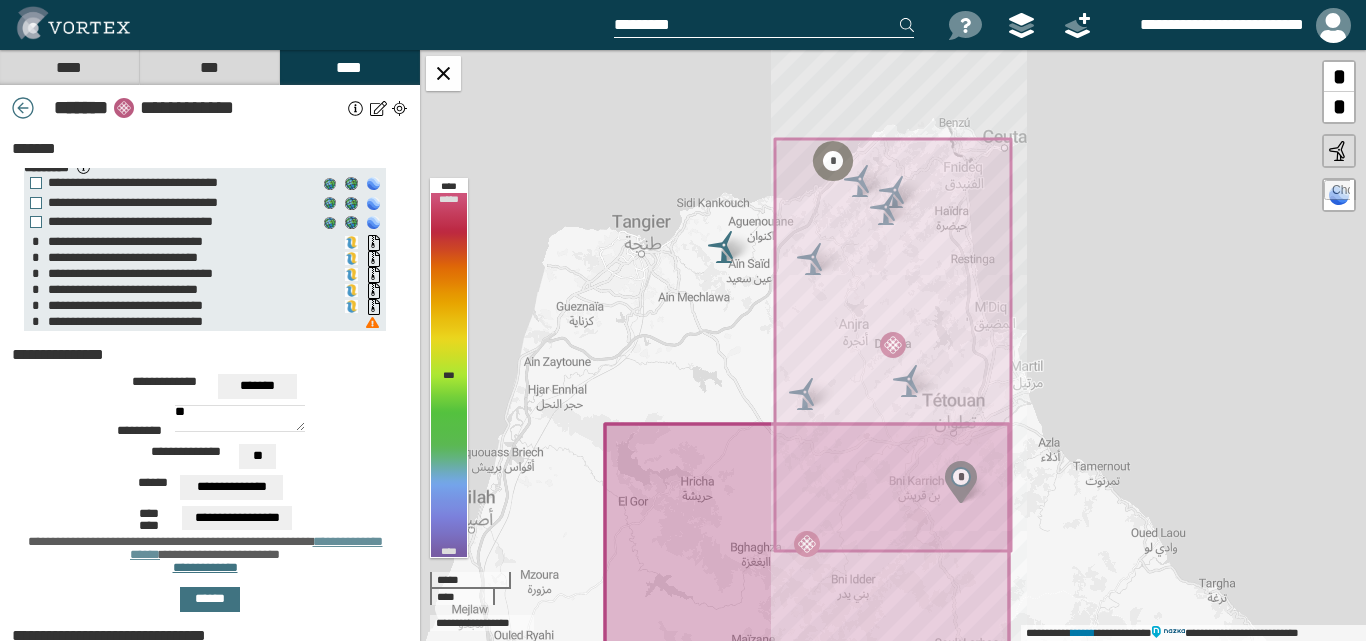 drag, startPoint x: 211, startPoint y: 411, endPoint x: 160, endPoint y: 414, distance: 51.088158 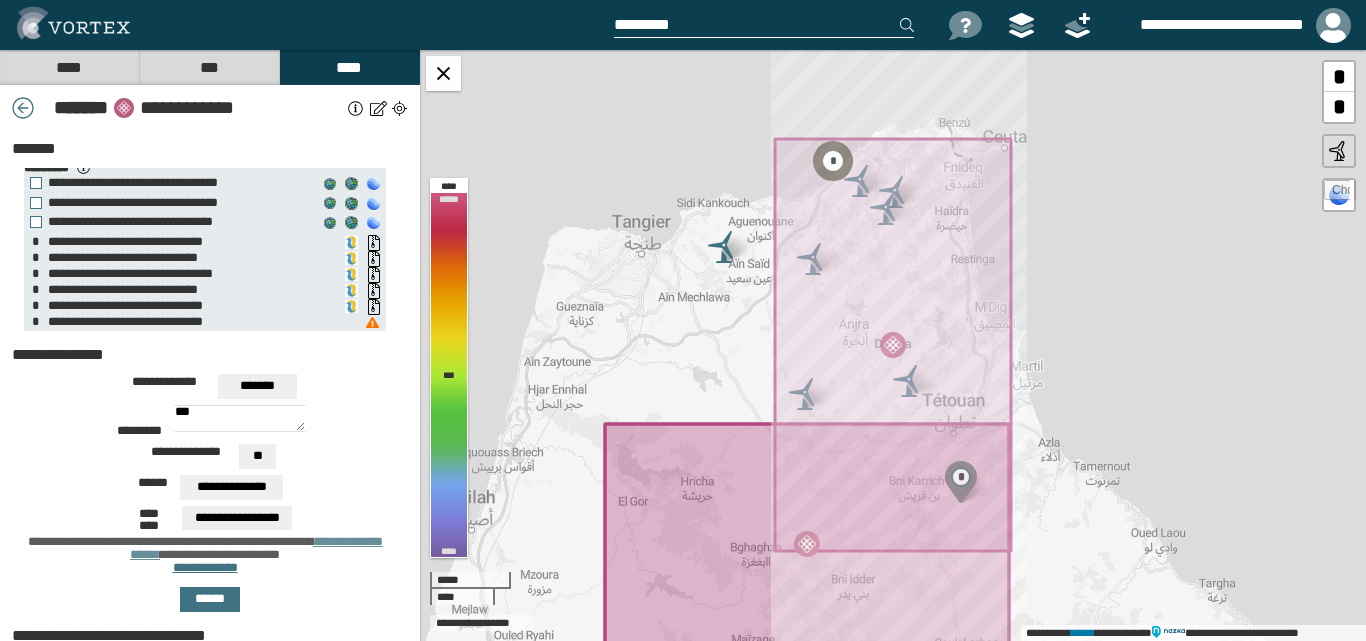 scroll, scrollTop: 100, scrollLeft: 0, axis: vertical 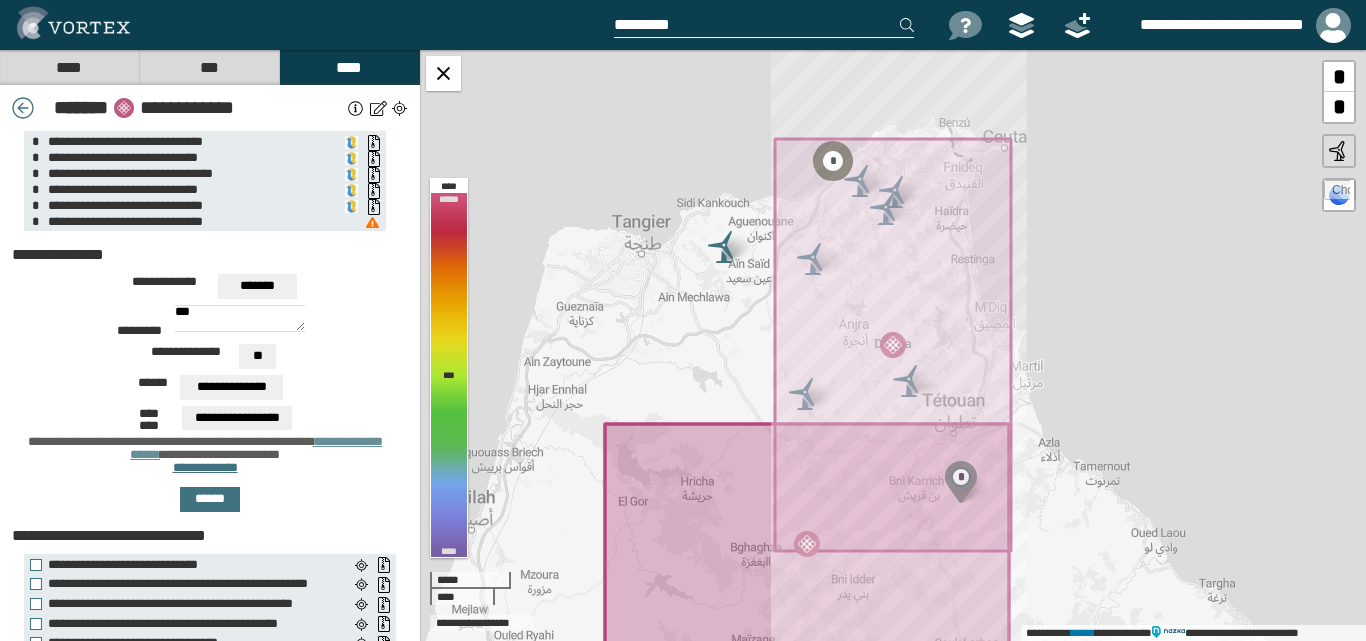 type on "***" 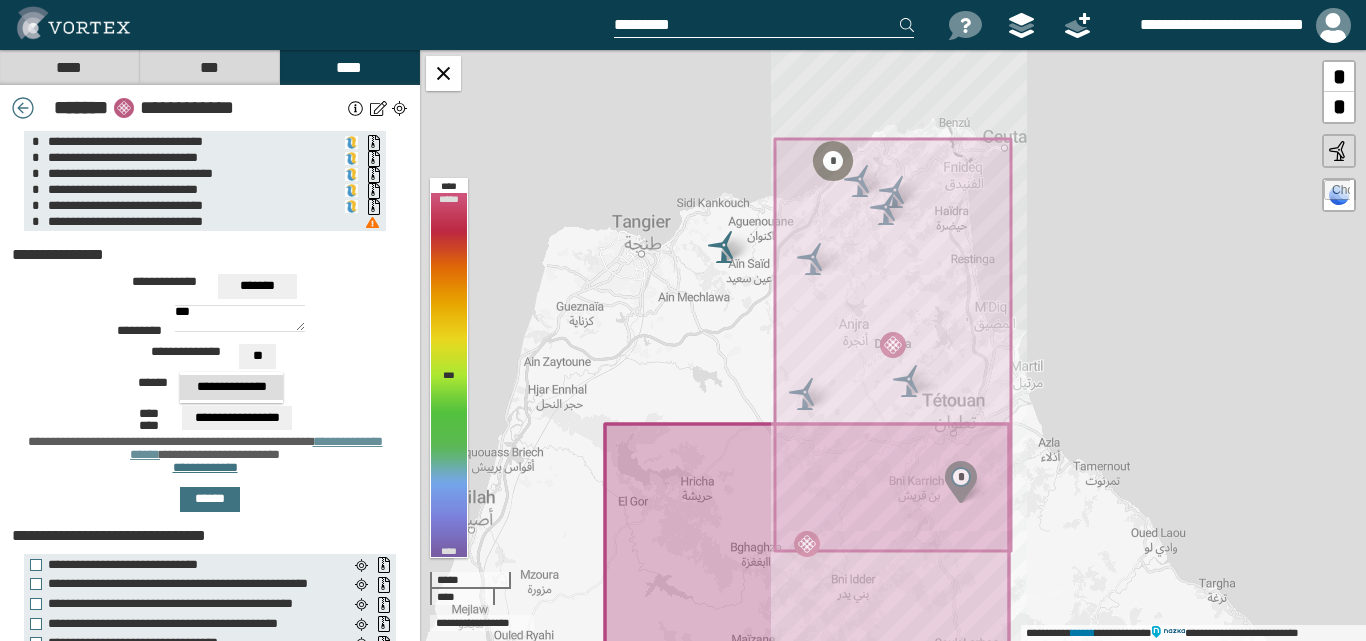 click on "**********" at bounding box center [231, 387] 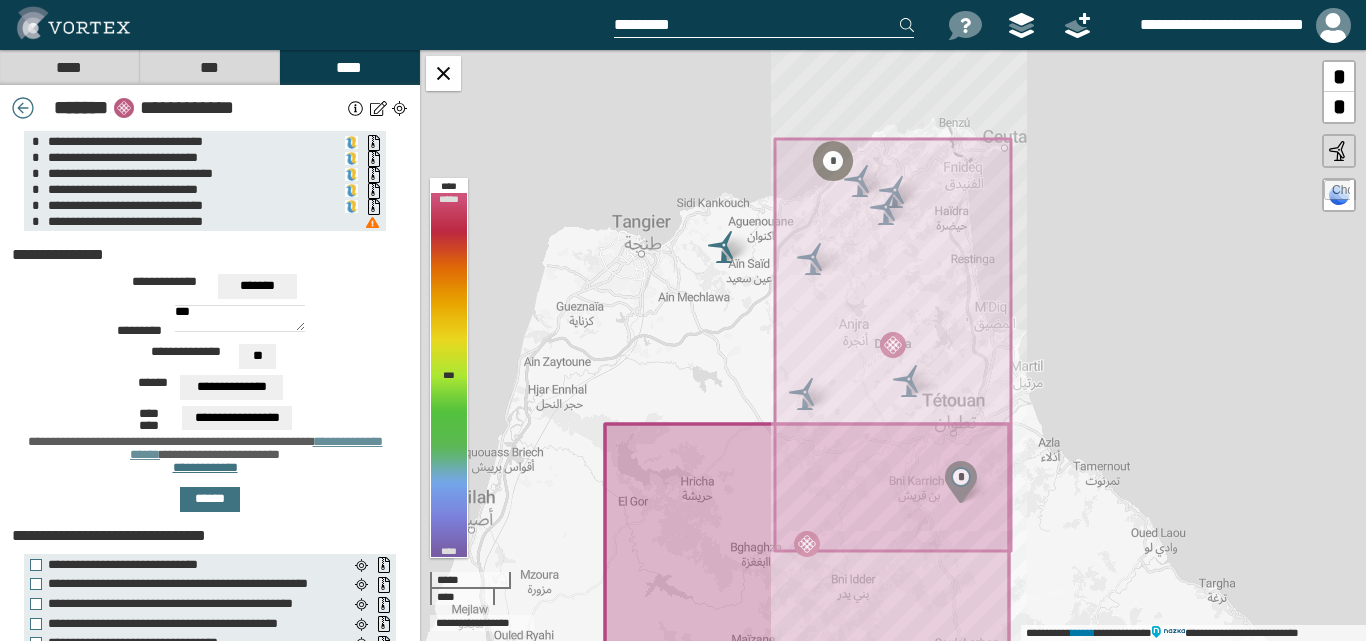 click on "**********" at bounding box center (237, 418) 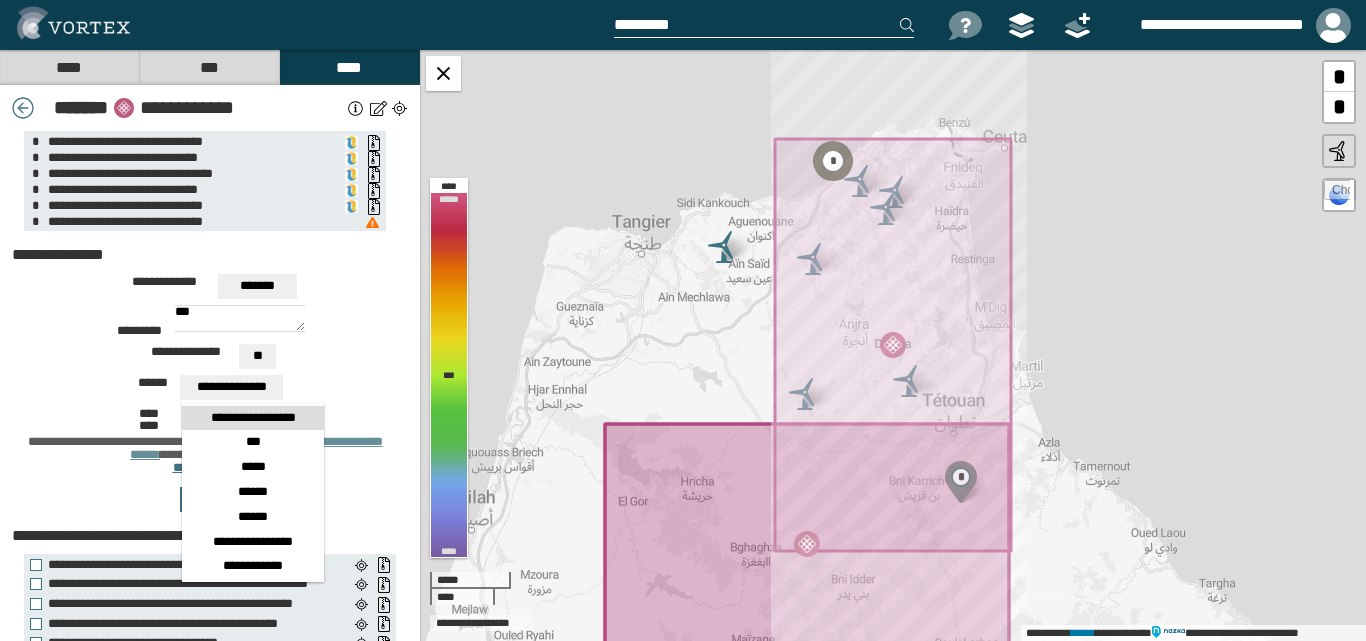 click on "**********" at bounding box center [253, 418] 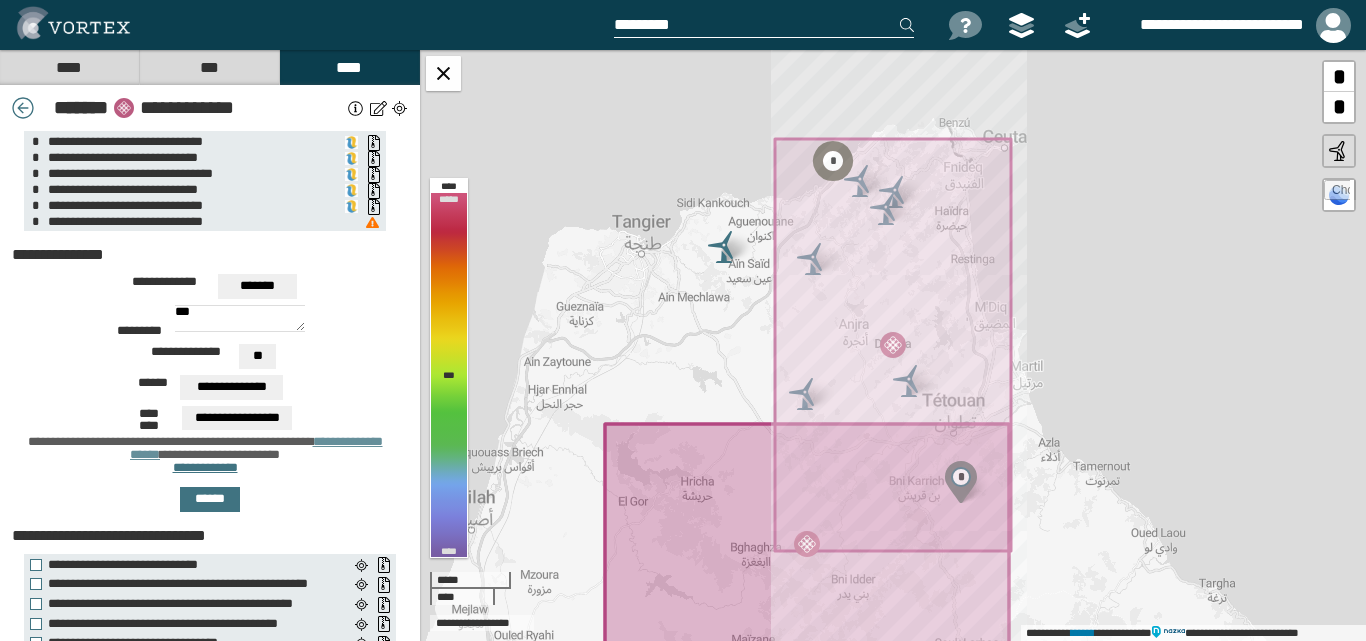 scroll, scrollTop: 200, scrollLeft: 0, axis: vertical 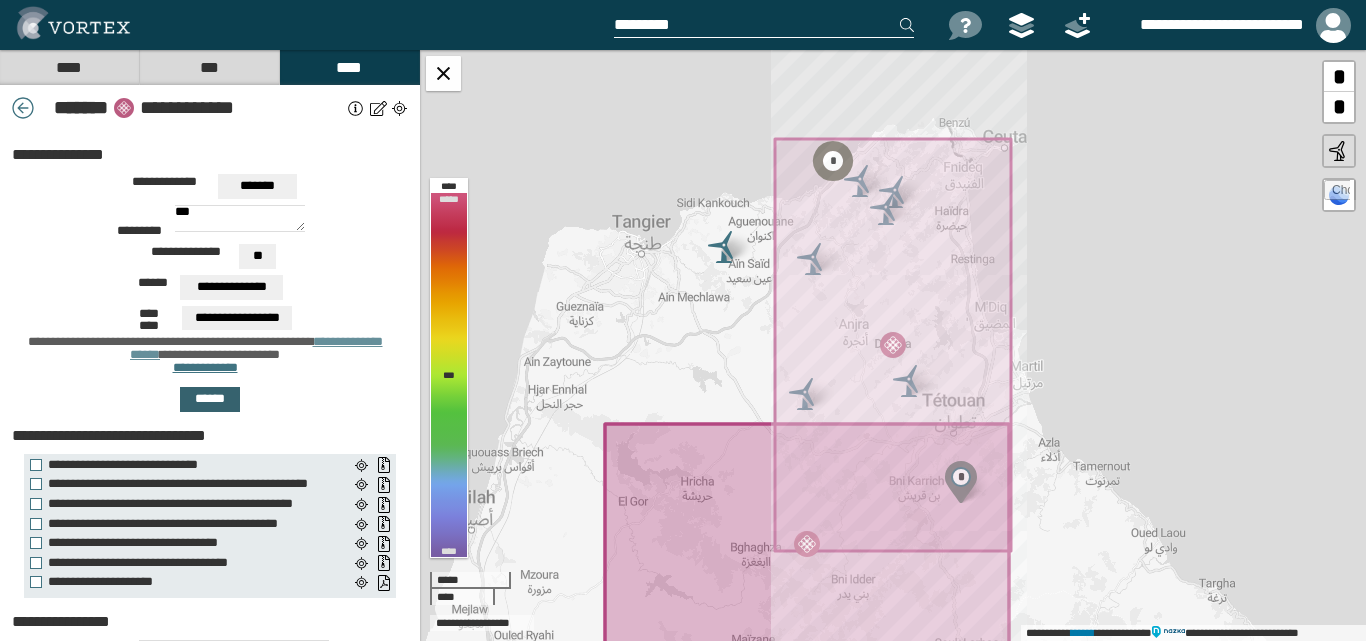 click on "******" at bounding box center (210, 399) 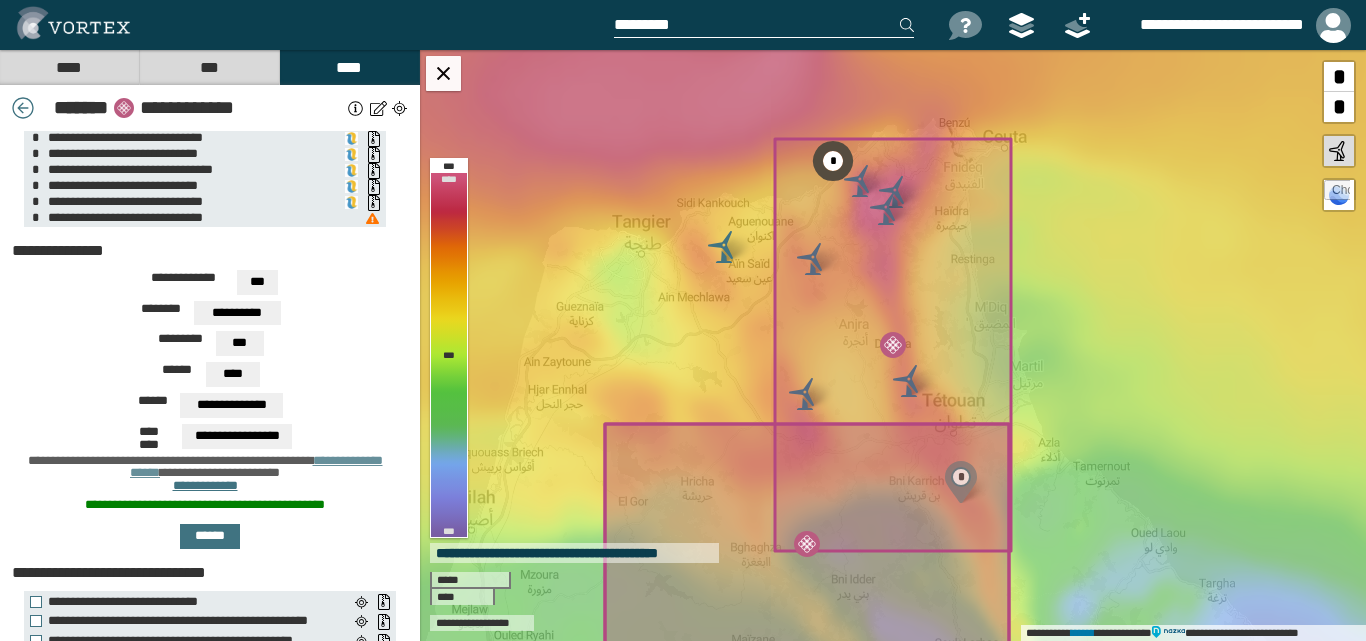 scroll, scrollTop: 0, scrollLeft: 0, axis: both 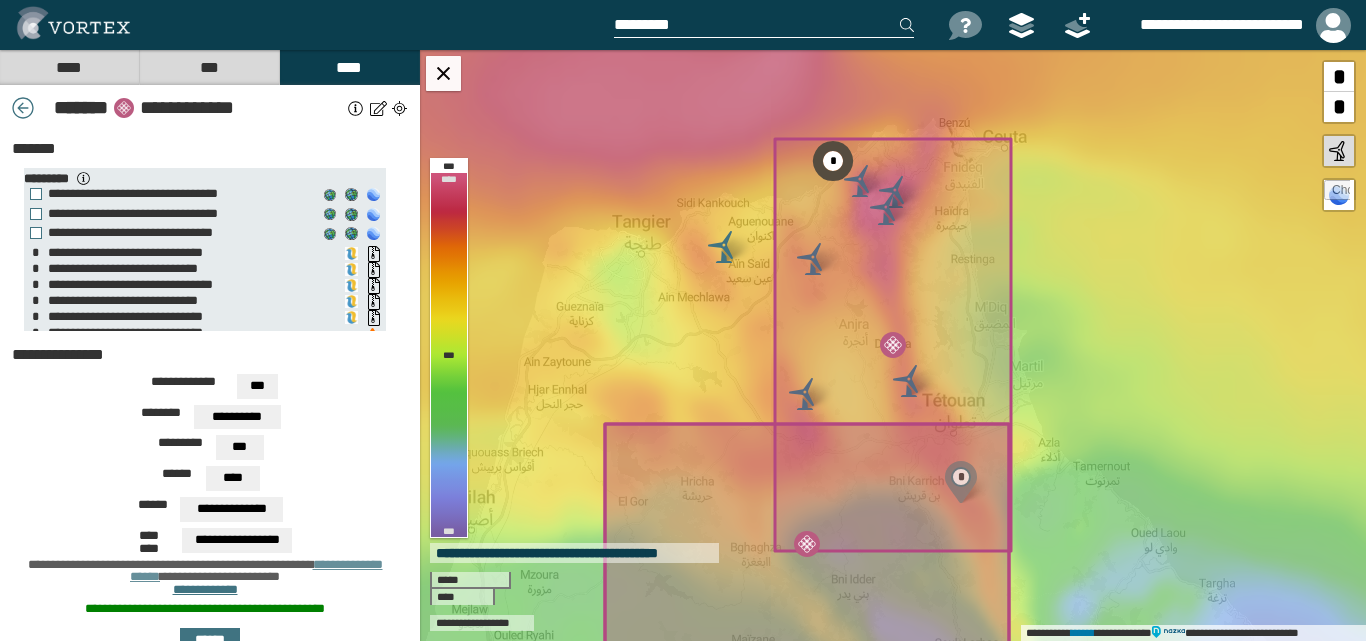 click on "***" at bounding box center (257, 386) 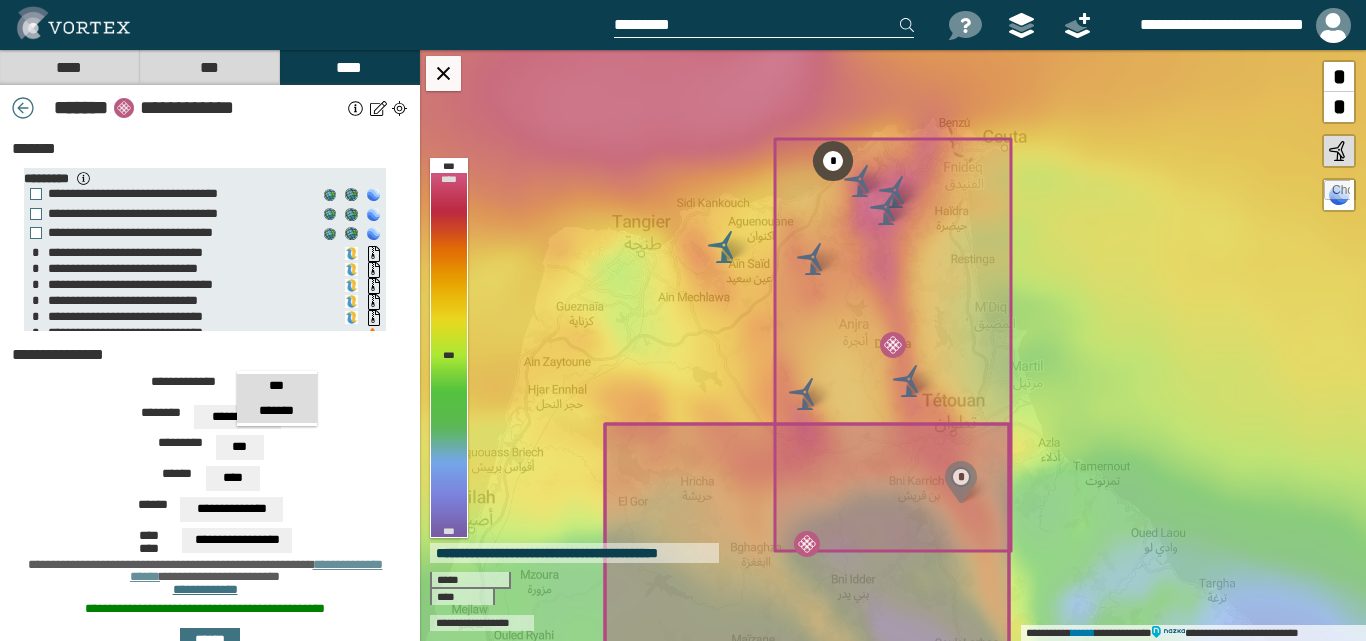 click on "*******" at bounding box center [277, 411] 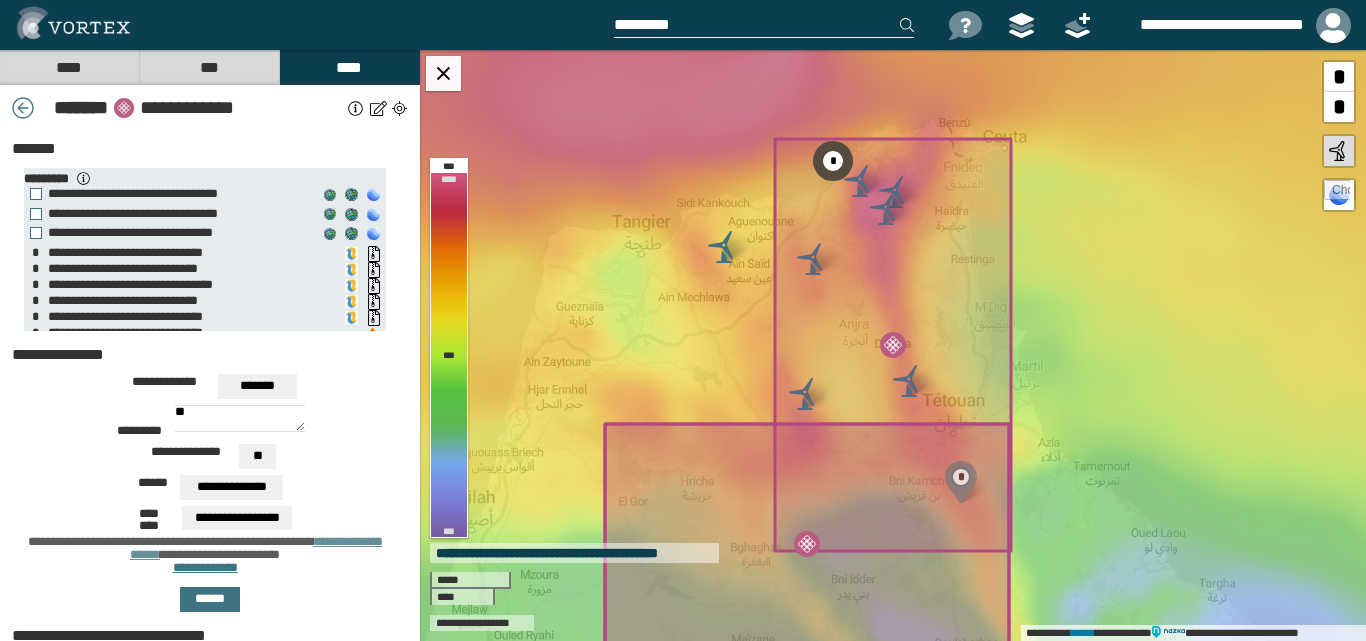 drag, startPoint x: 223, startPoint y: 412, endPoint x: 142, endPoint y: 413, distance: 81.00617 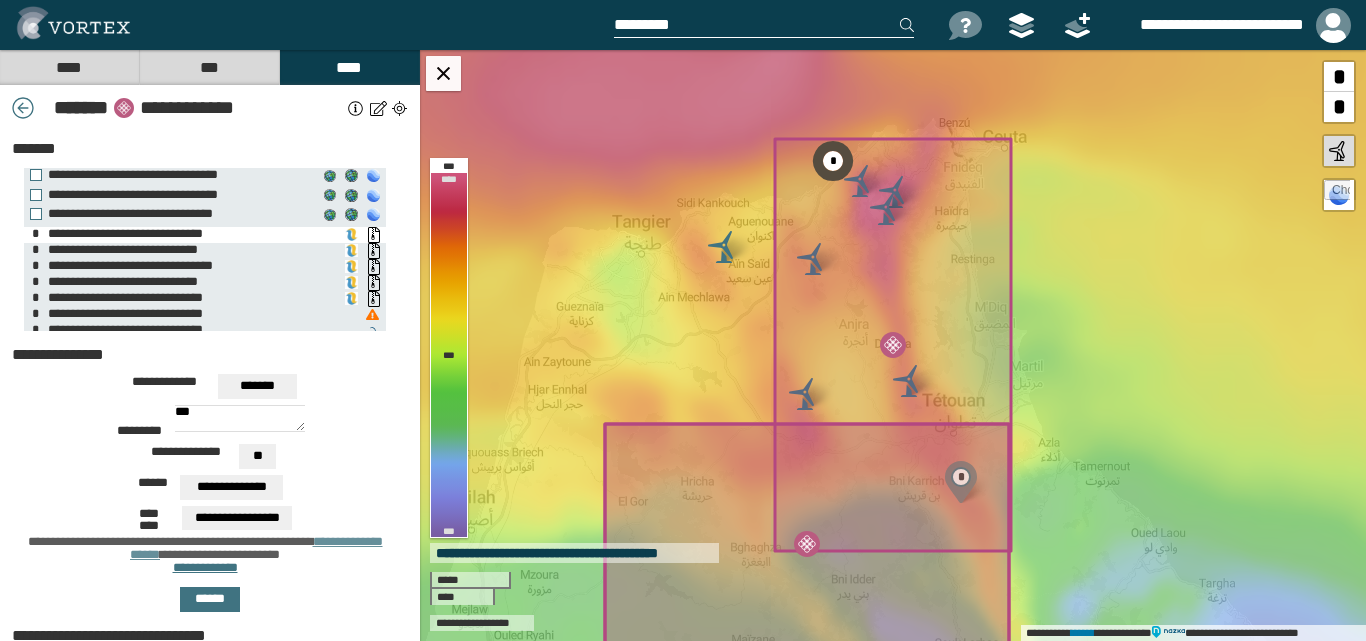 scroll, scrollTop: 27, scrollLeft: 0, axis: vertical 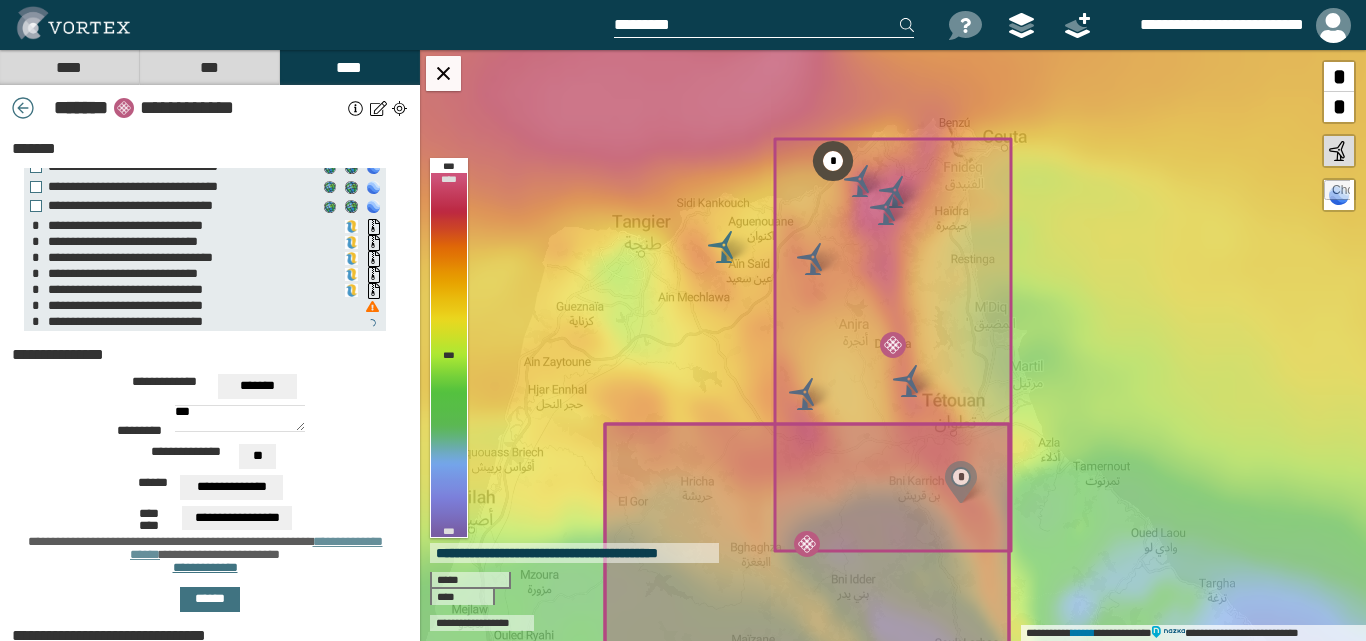 type on "***" 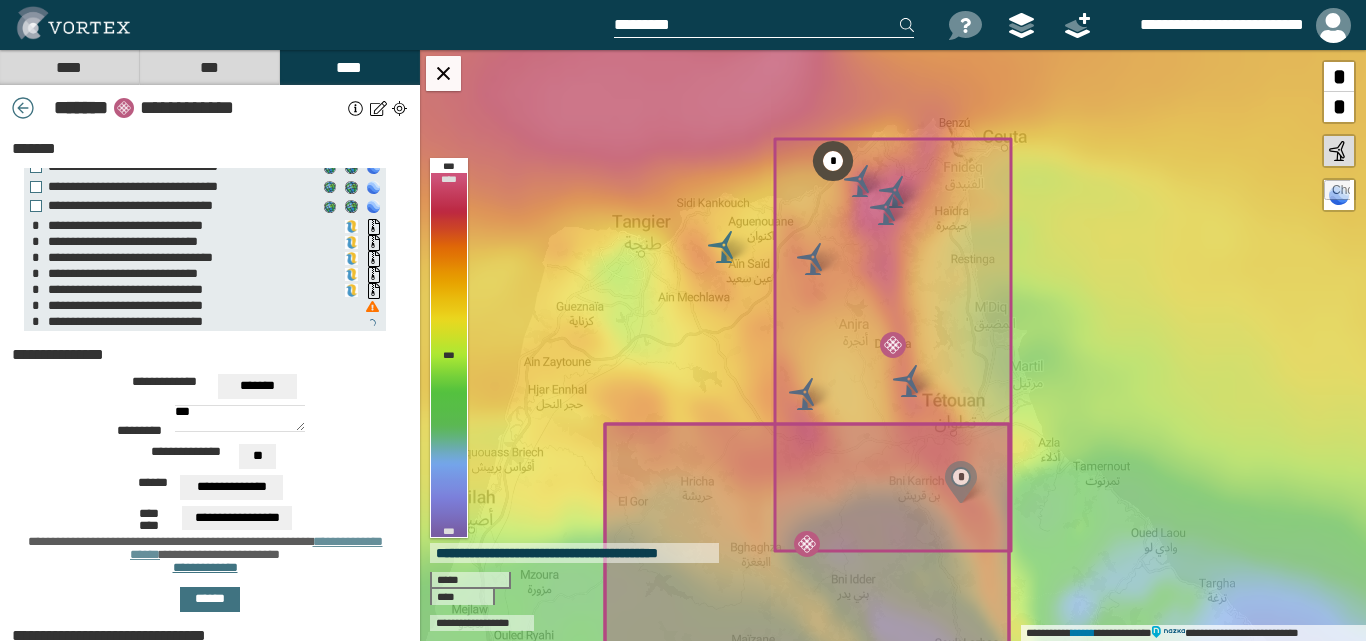 click on "**********" at bounding box center (237, 518) 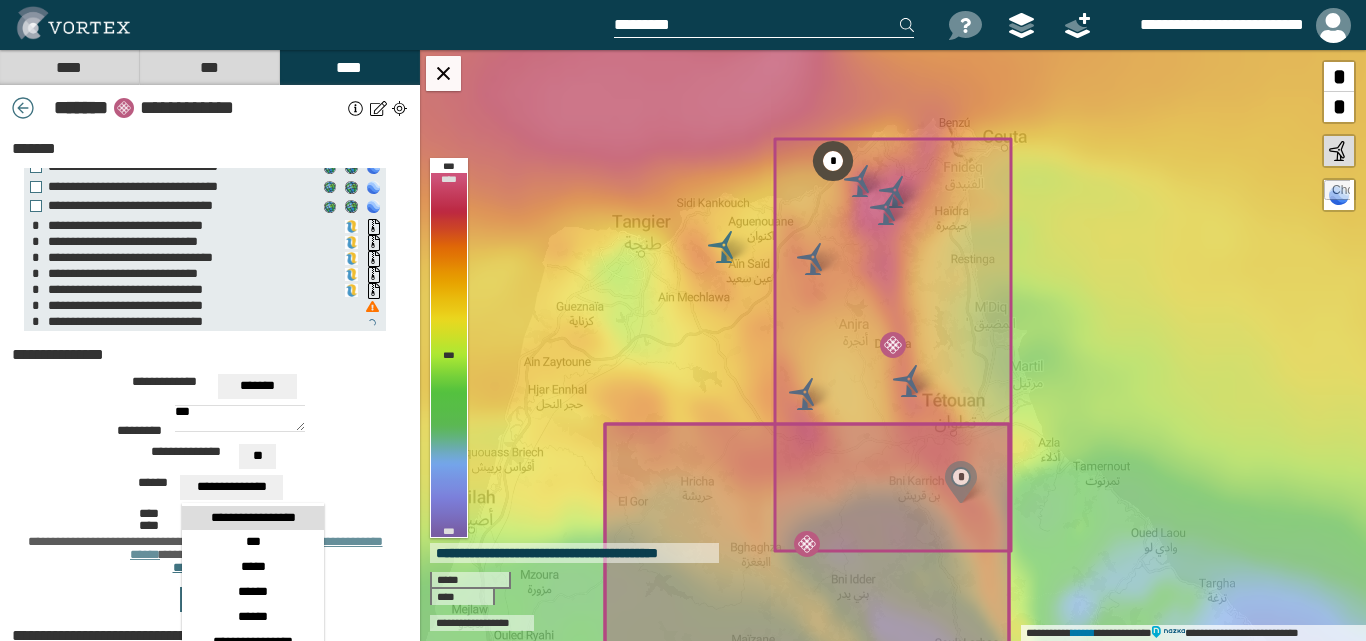 click on "**********" at bounding box center [253, 518] 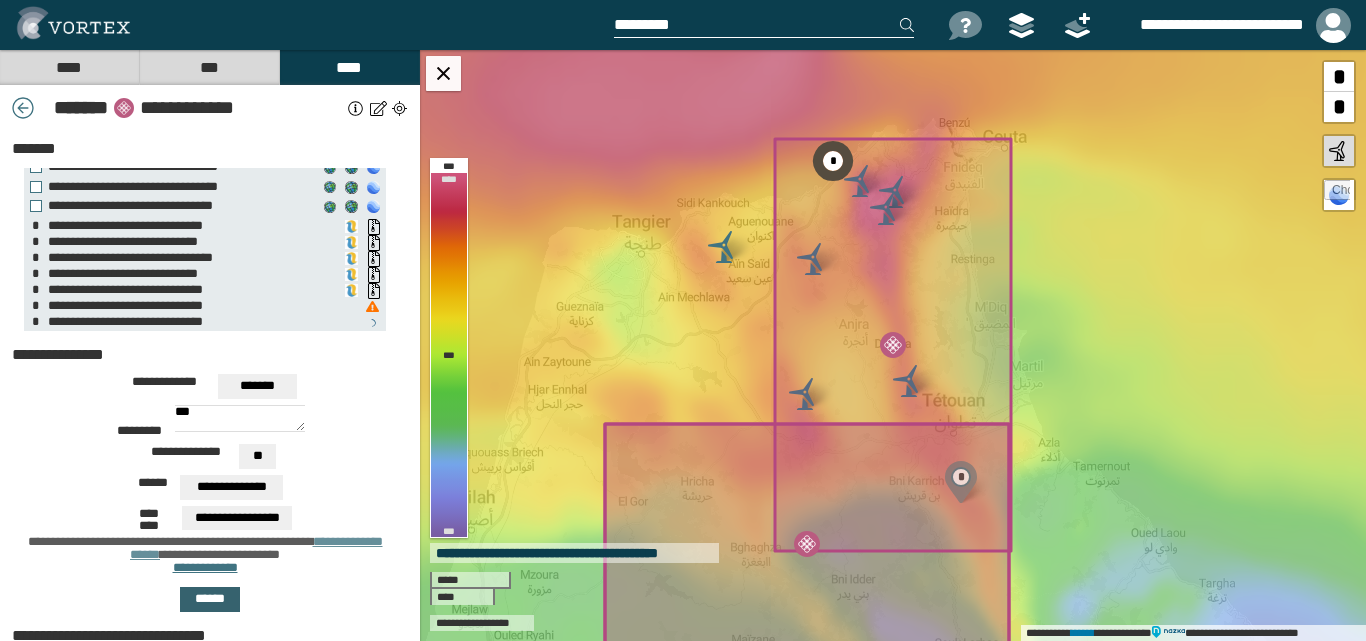 click on "******" at bounding box center [210, 599] 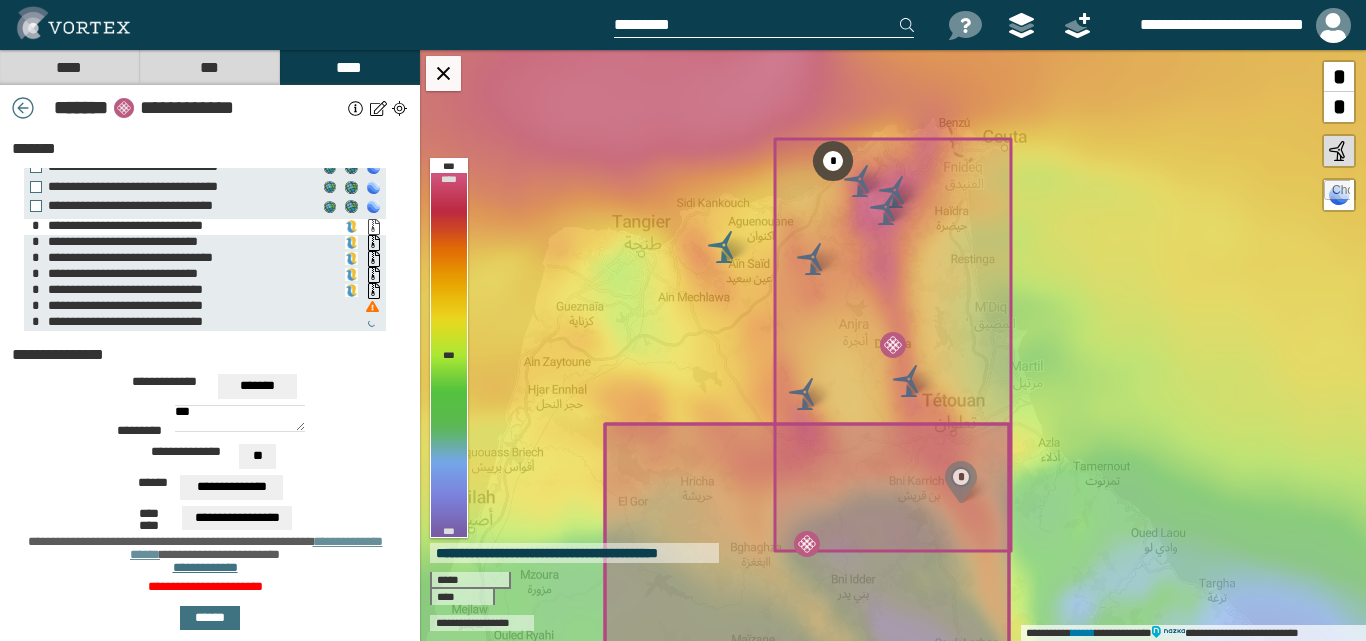 click on "**********" at bounding box center (373, 227) 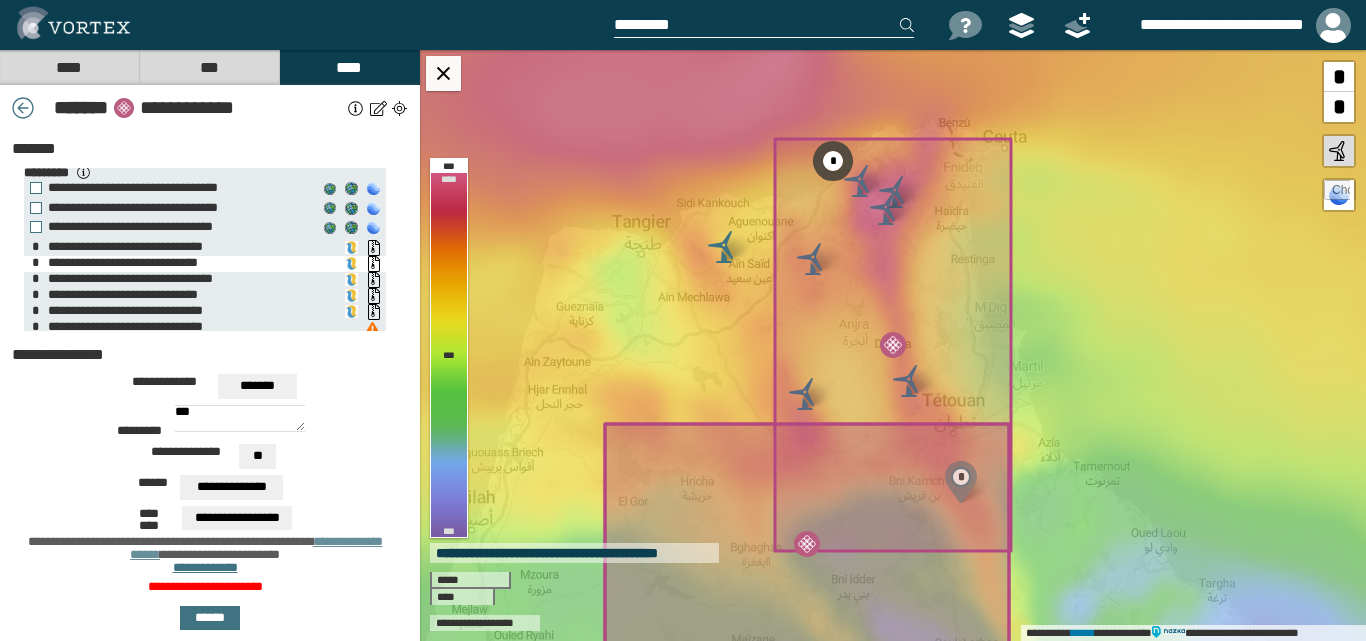 scroll, scrollTop: 0, scrollLeft: 0, axis: both 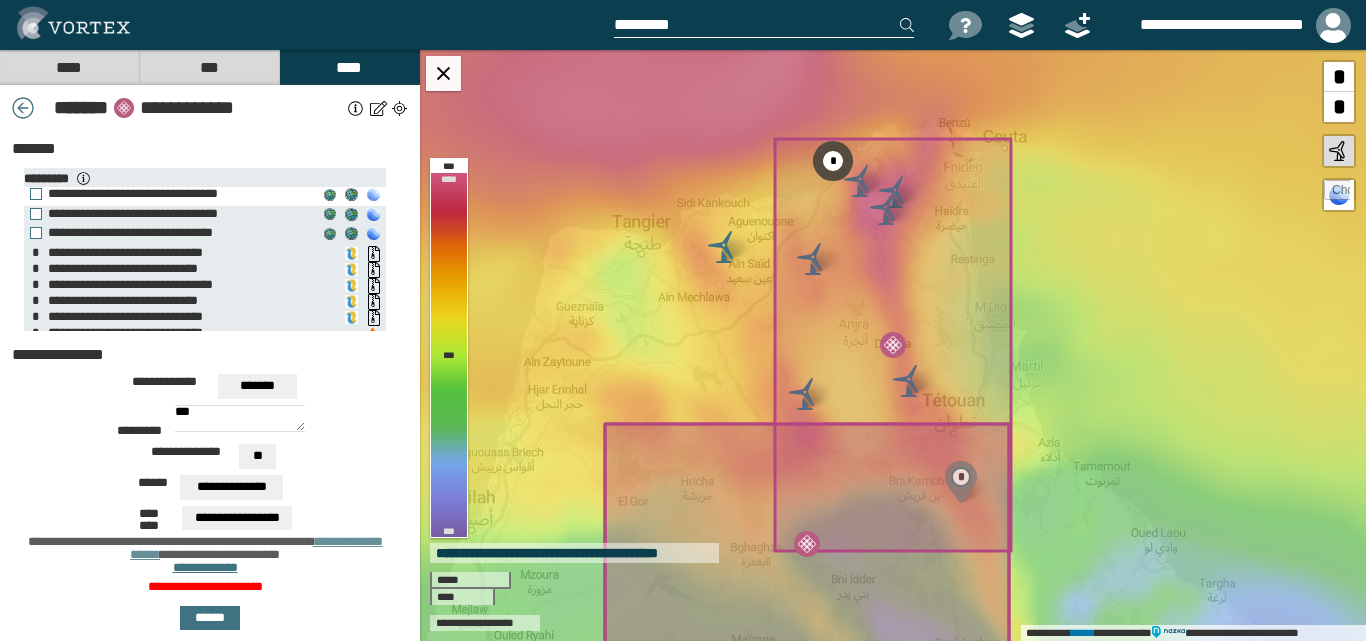 click on "**********" at bounding box center [373, 195] 